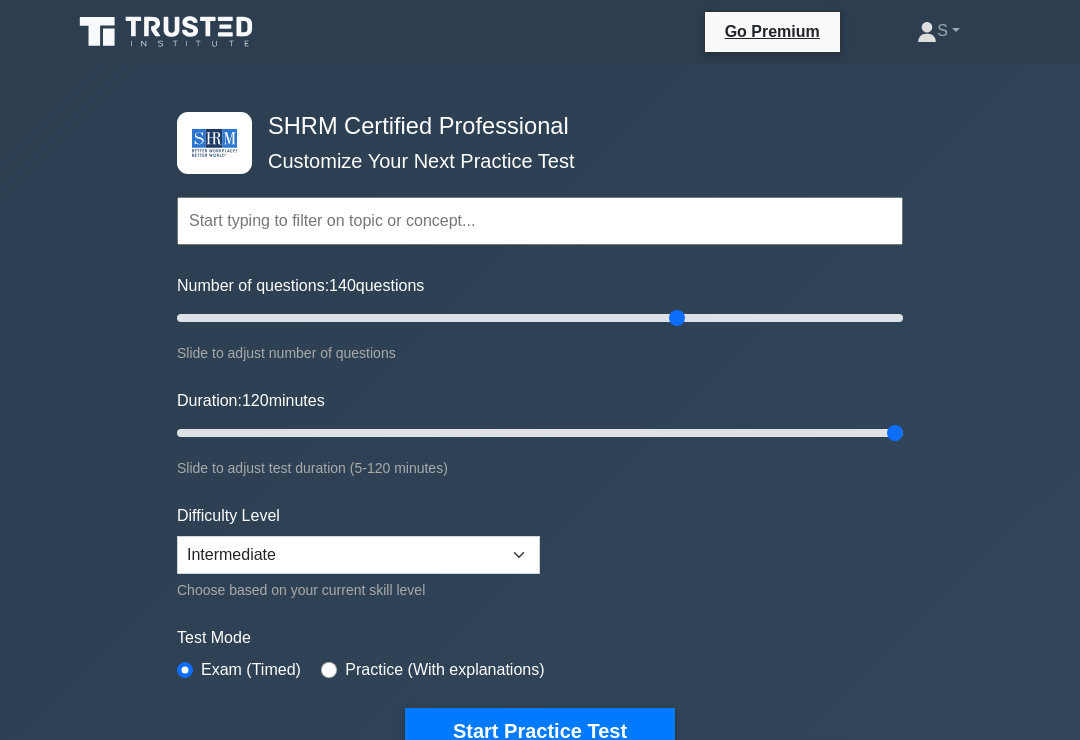 scroll, scrollTop: 140, scrollLeft: 0, axis: vertical 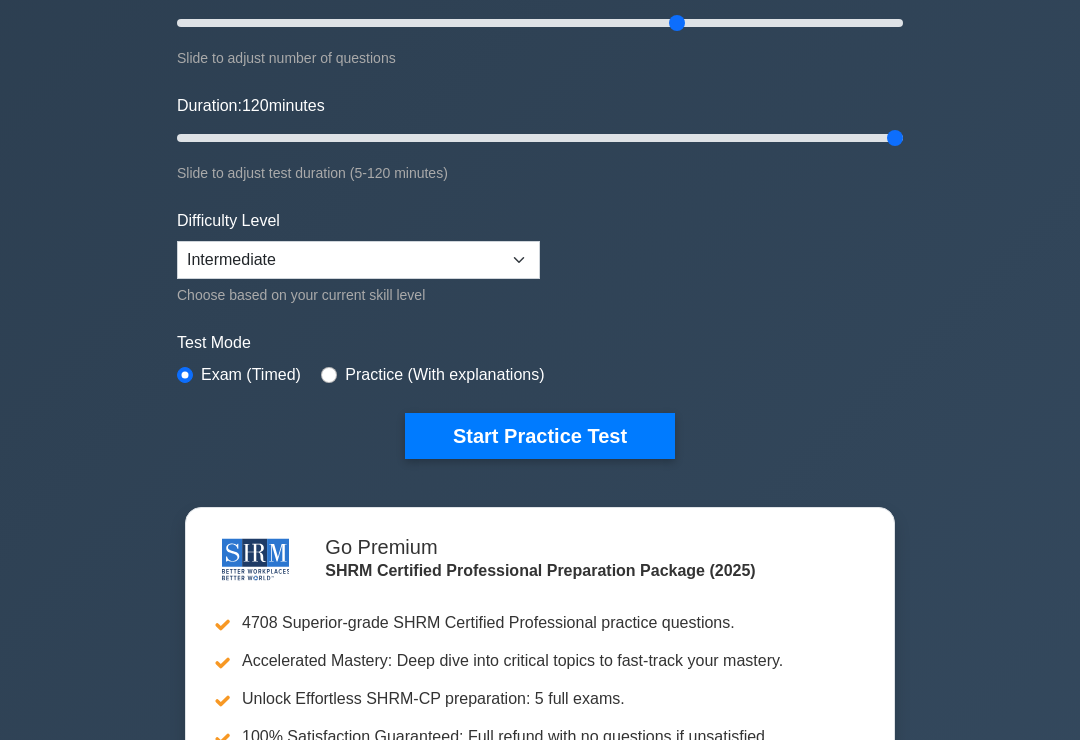 click on "Start Practice Test" at bounding box center (540, 436) 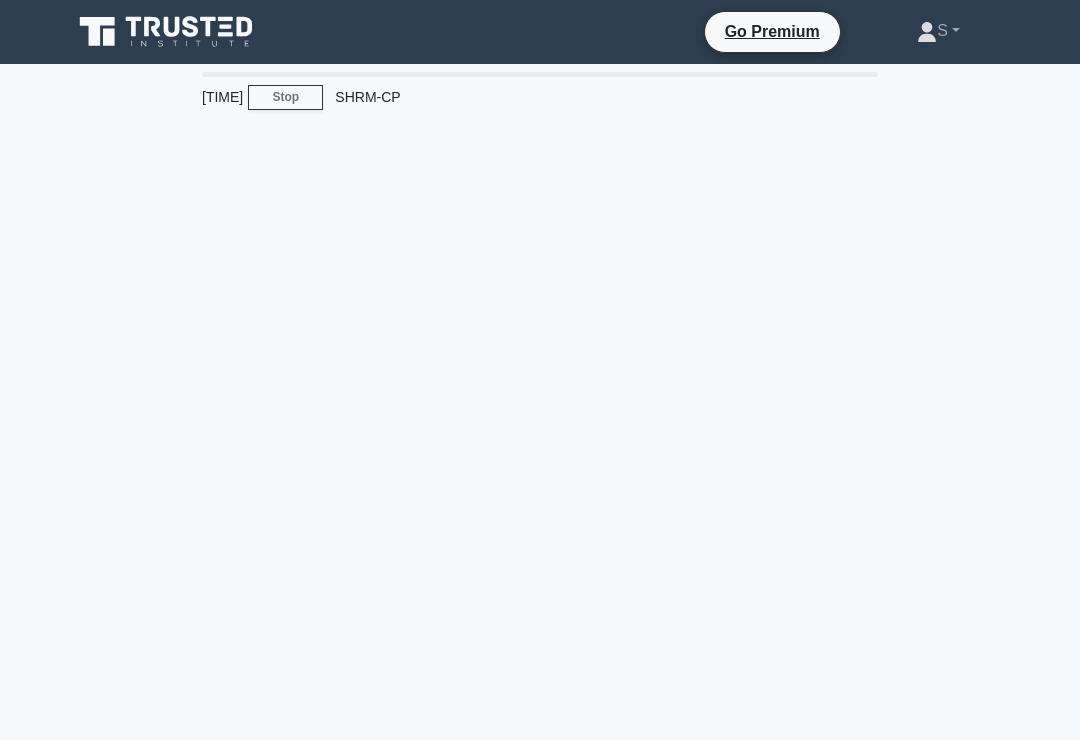 scroll, scrollTop: 0, scrollLeft: 0, axis: both 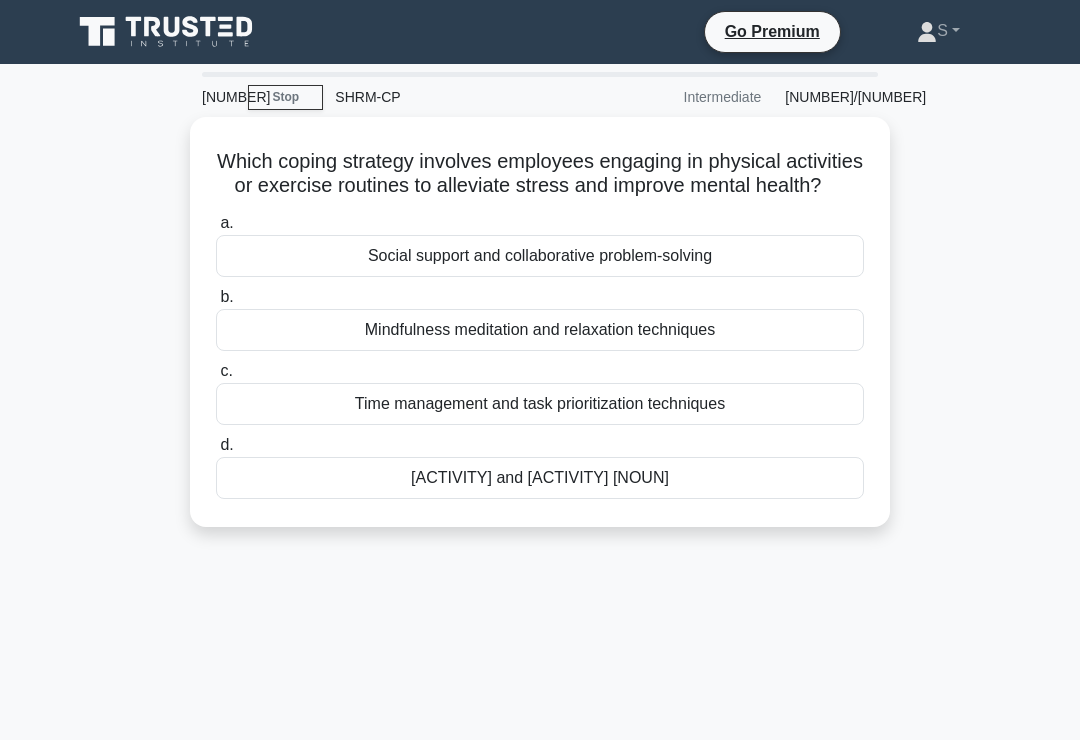 click on "Mindfulness meditation and relaxation techniques" at bounding box center (540, 330) 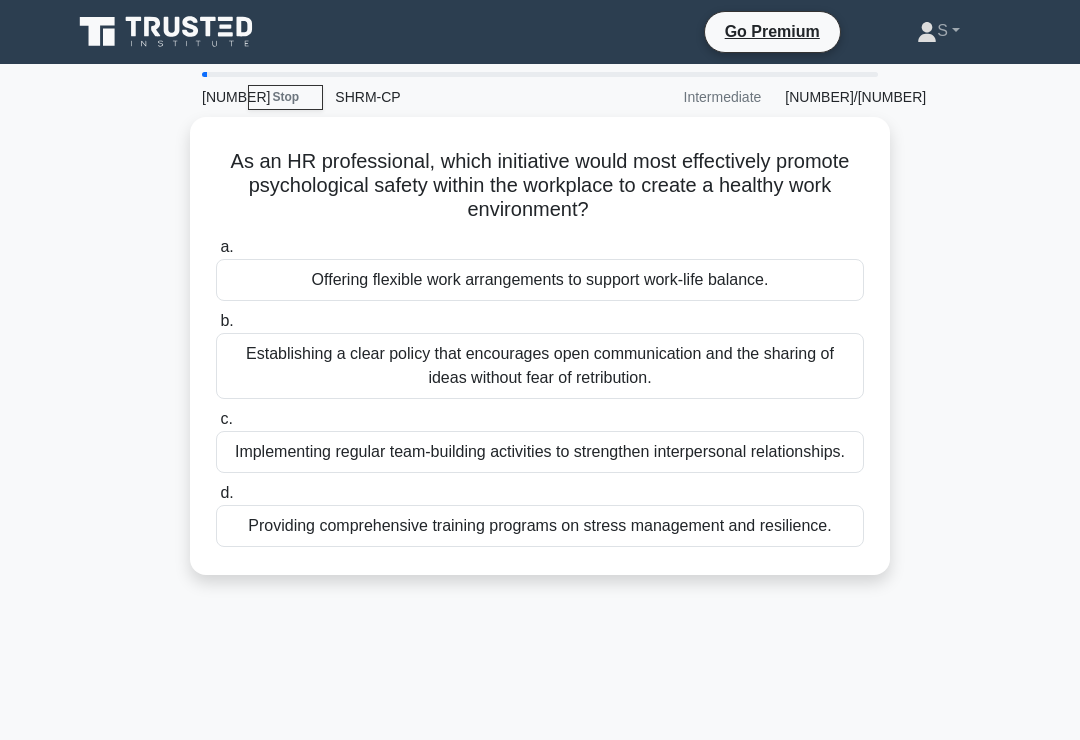 click on "Stop" at bounding box center (285, 97) 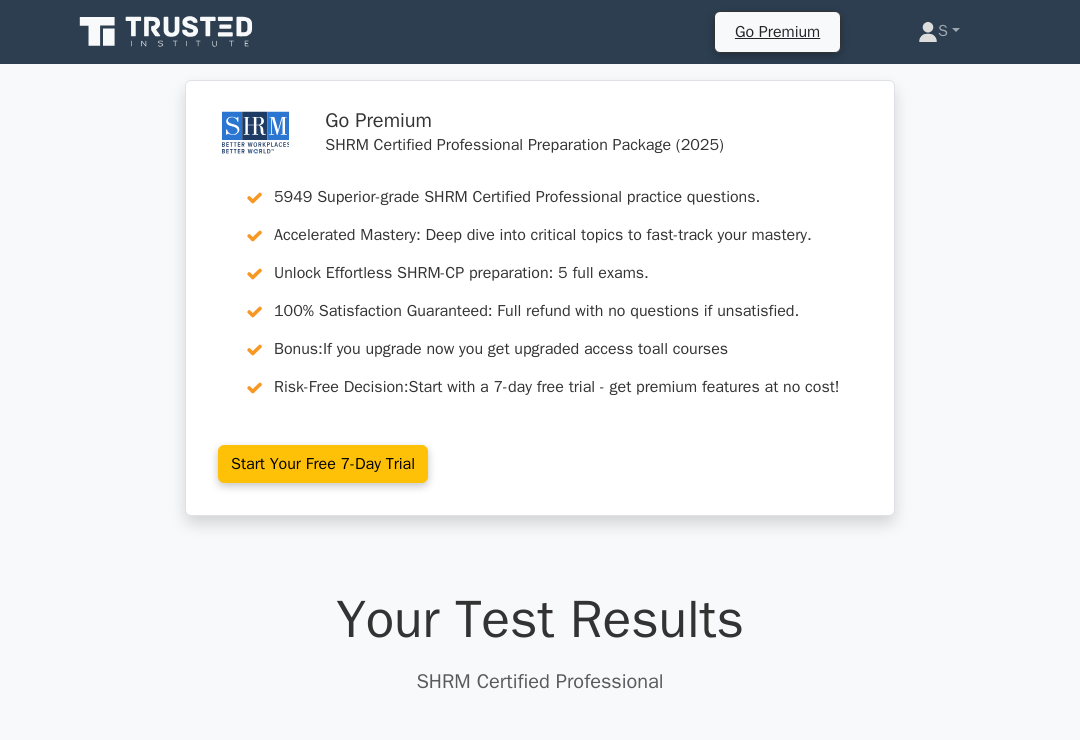 scroll, scrollTop: 0, scrollLeft: 0, axis: both 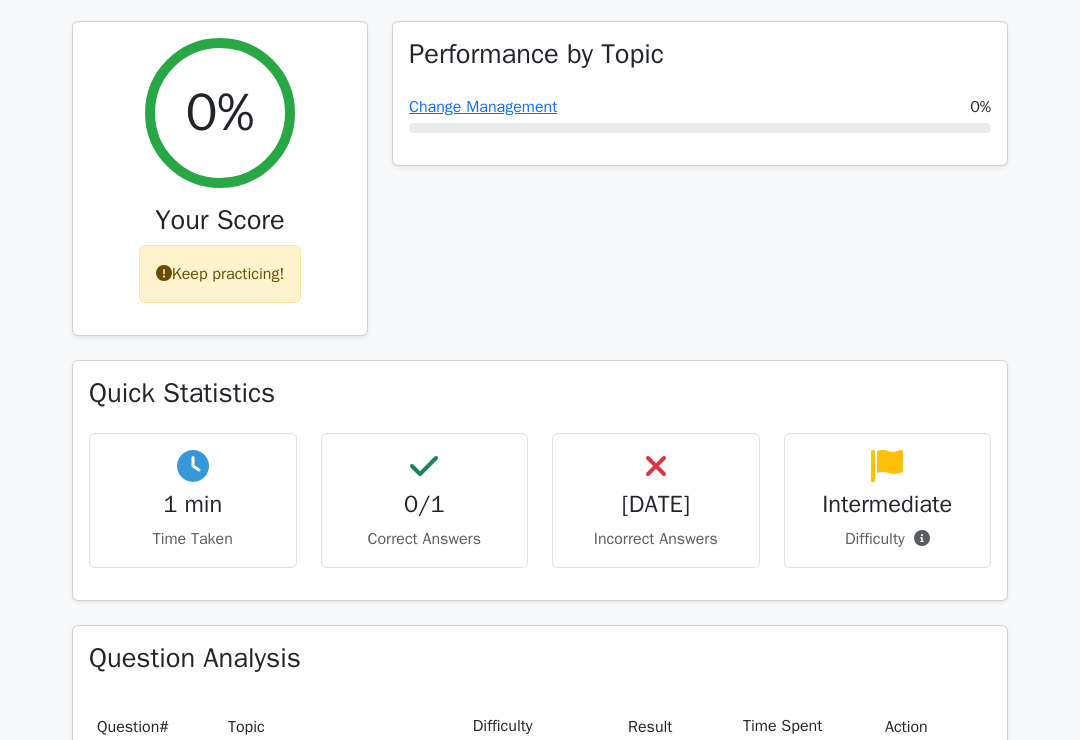 click on "Change Management" at bounding box center [483, 107] 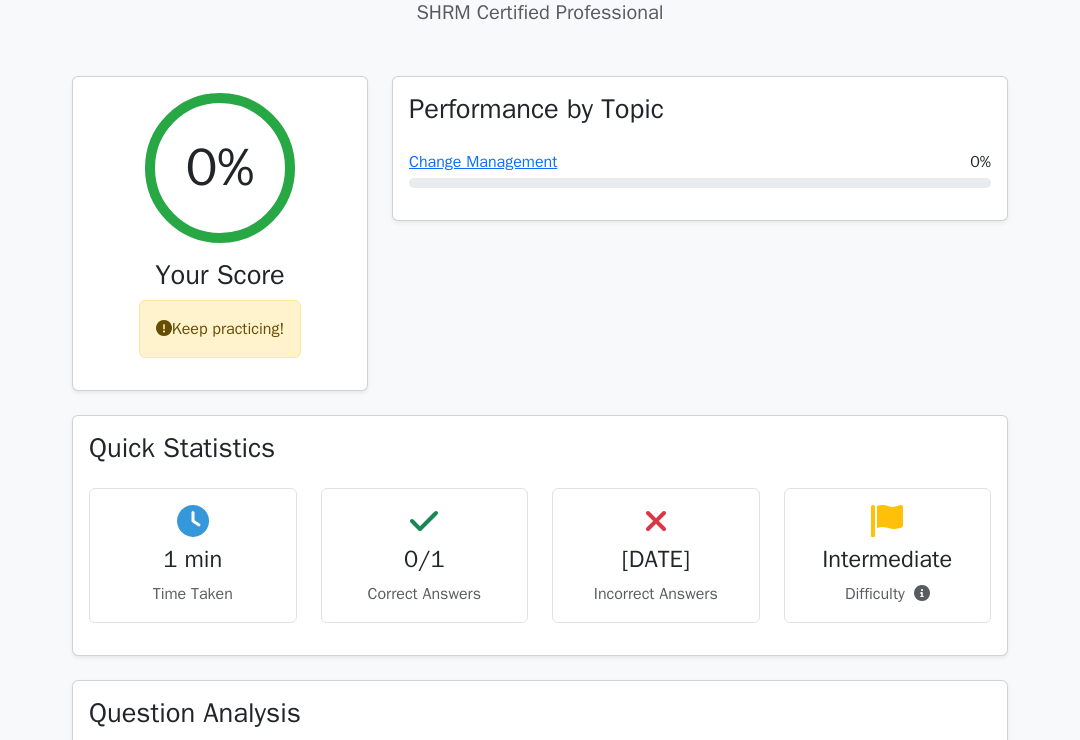 scroll, scrollTop: 669, scrollLeft: 0, axis: vertical 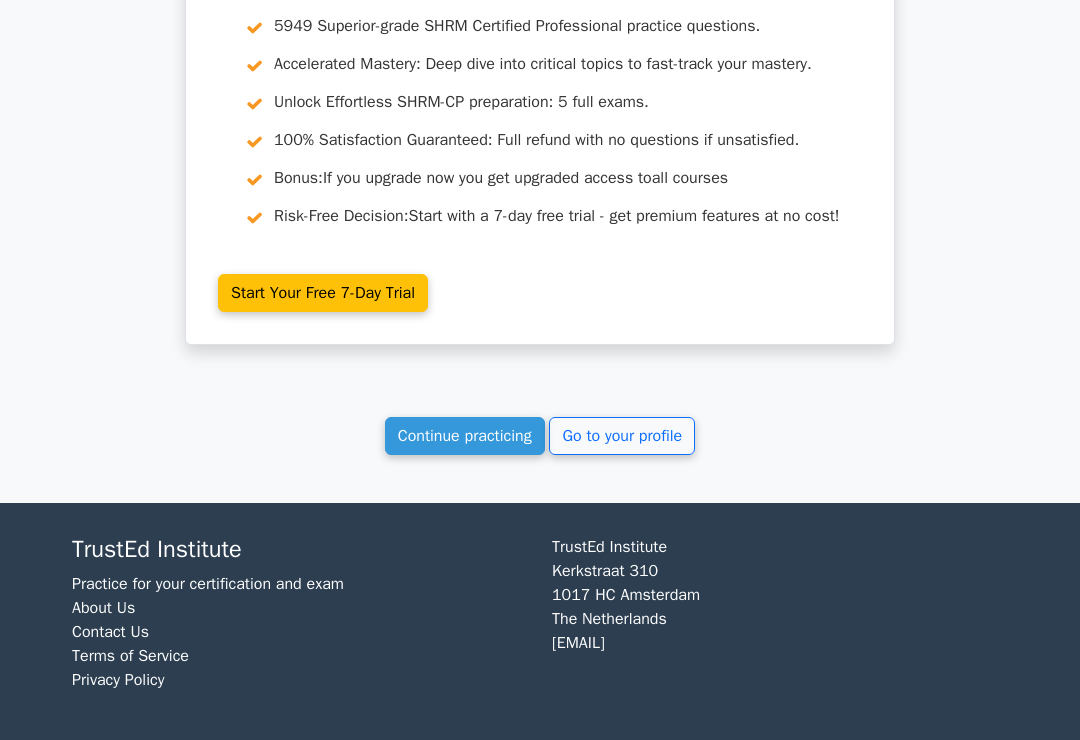 click on "Continue practicing" at bounding box center [465, 436] 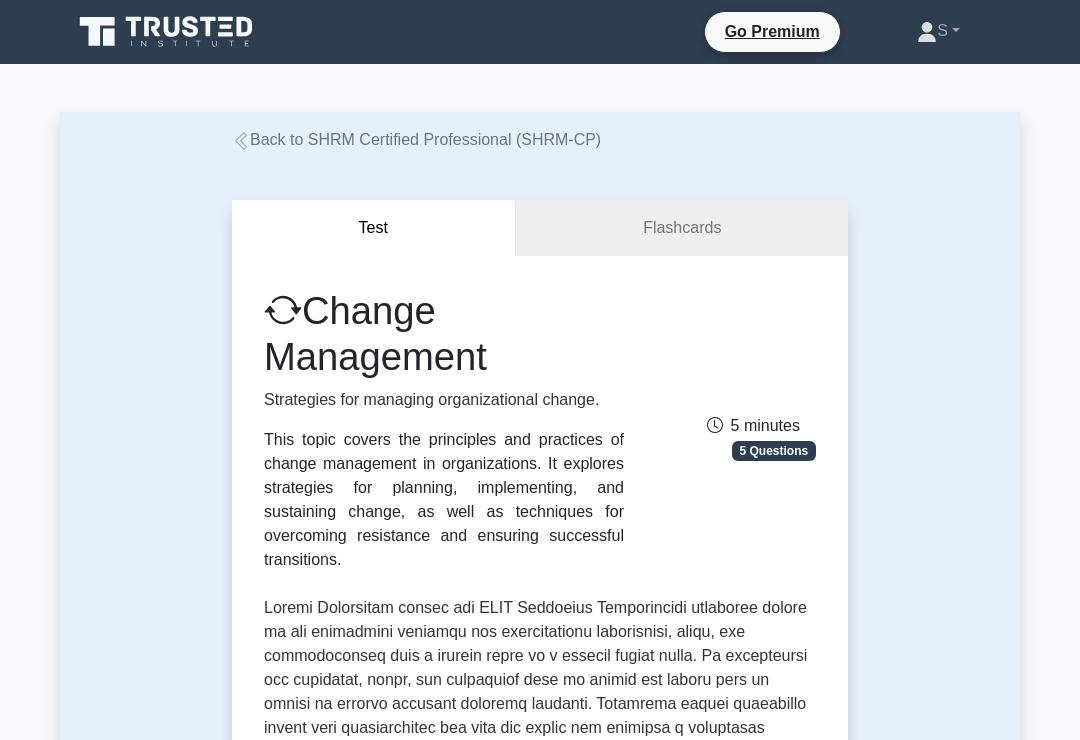 scroll, scrollTop: 0, scrollLeft: 0, axis: both 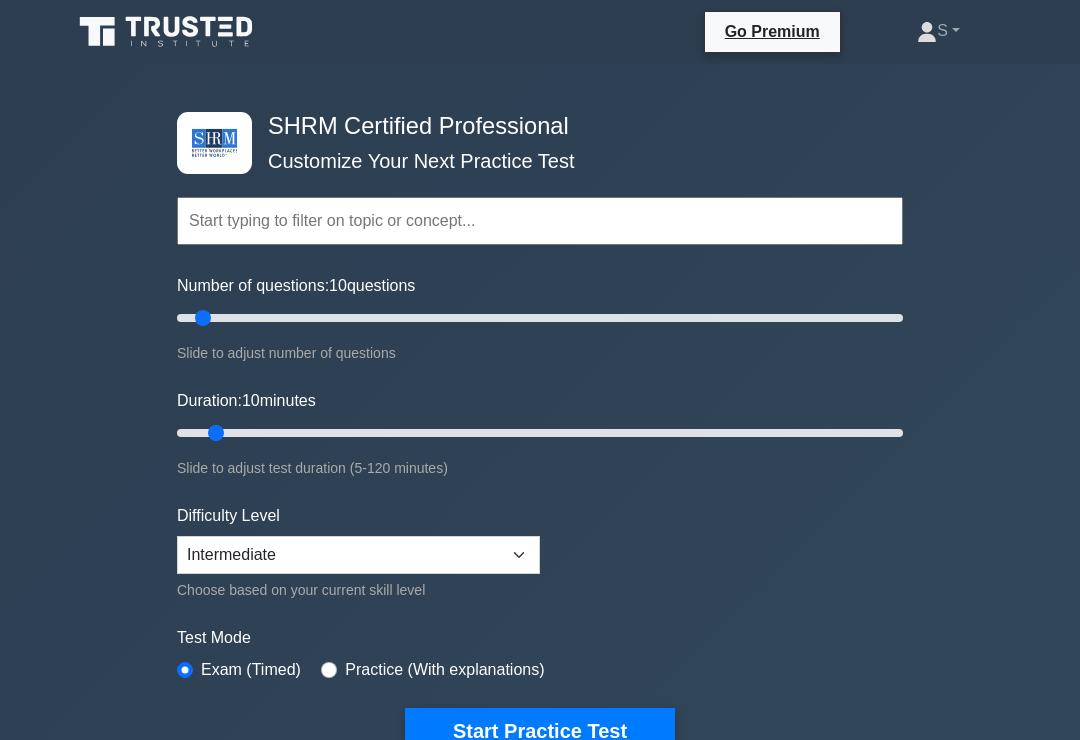 click on "Number of questions:  10  questions" at bounding box center [540, 318] 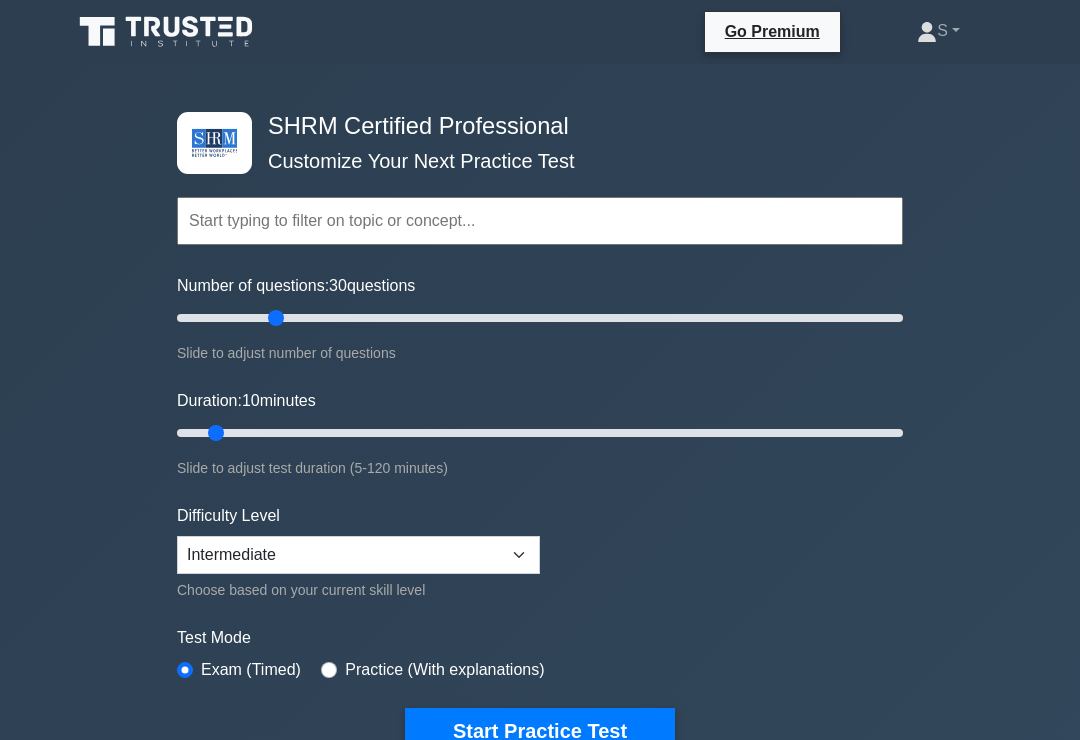 type on "30" 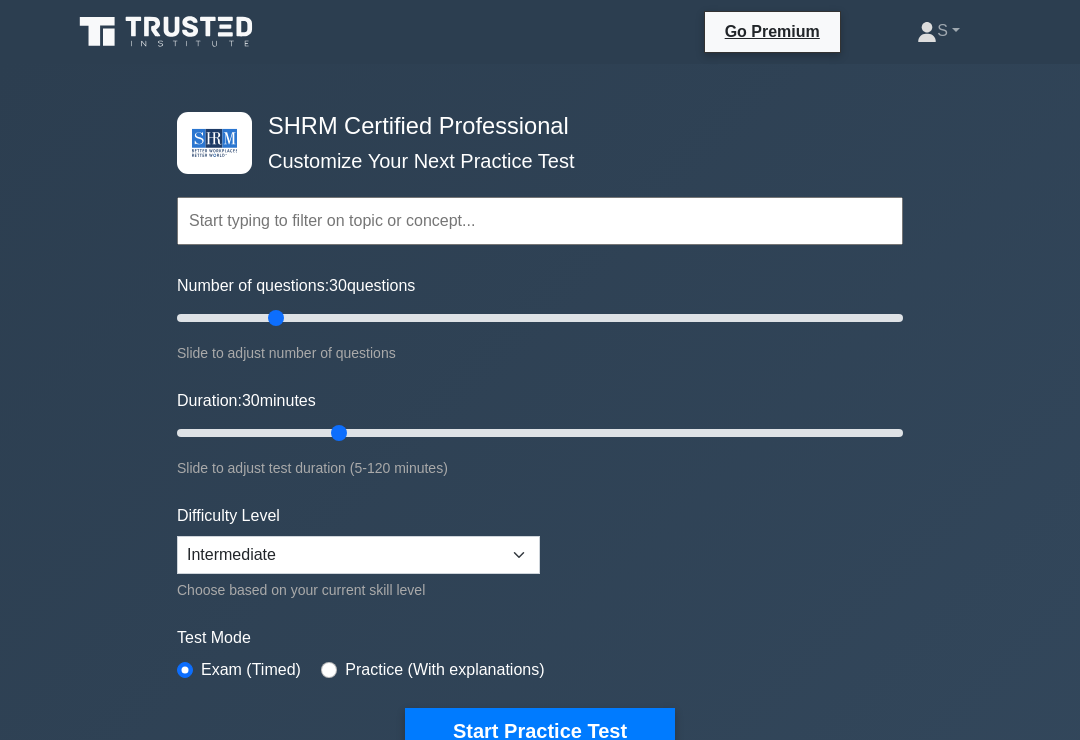 type on "30" 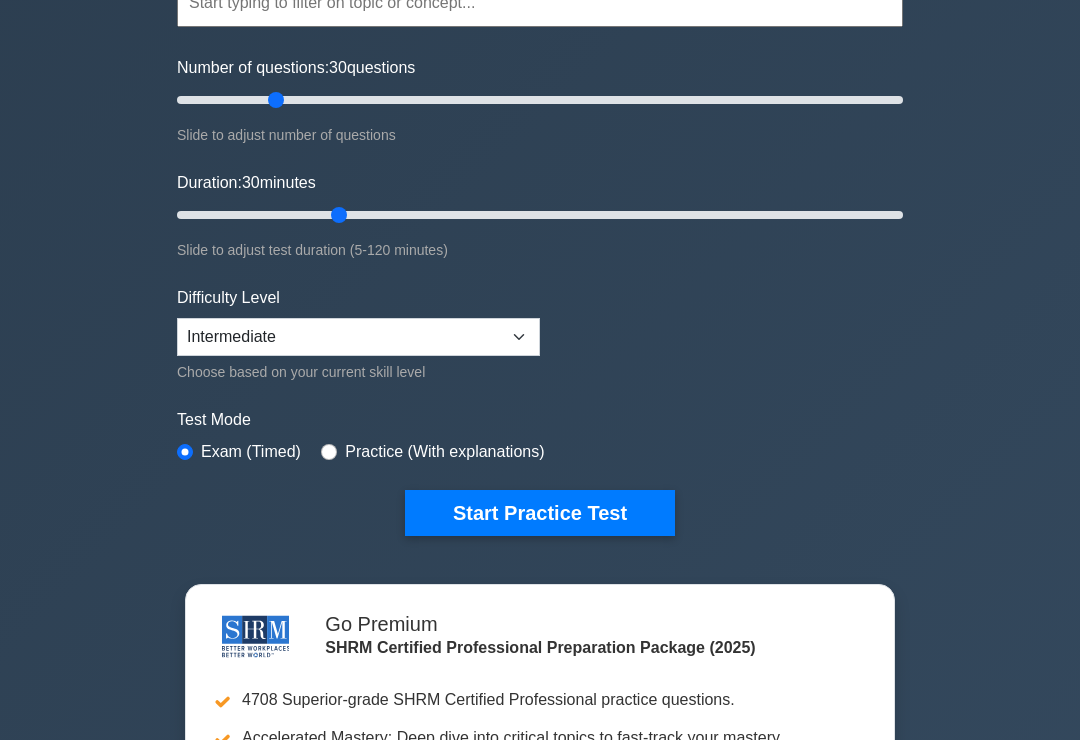 scroll, scrollTop: 218, scrollLeft: 0, axis: vertical 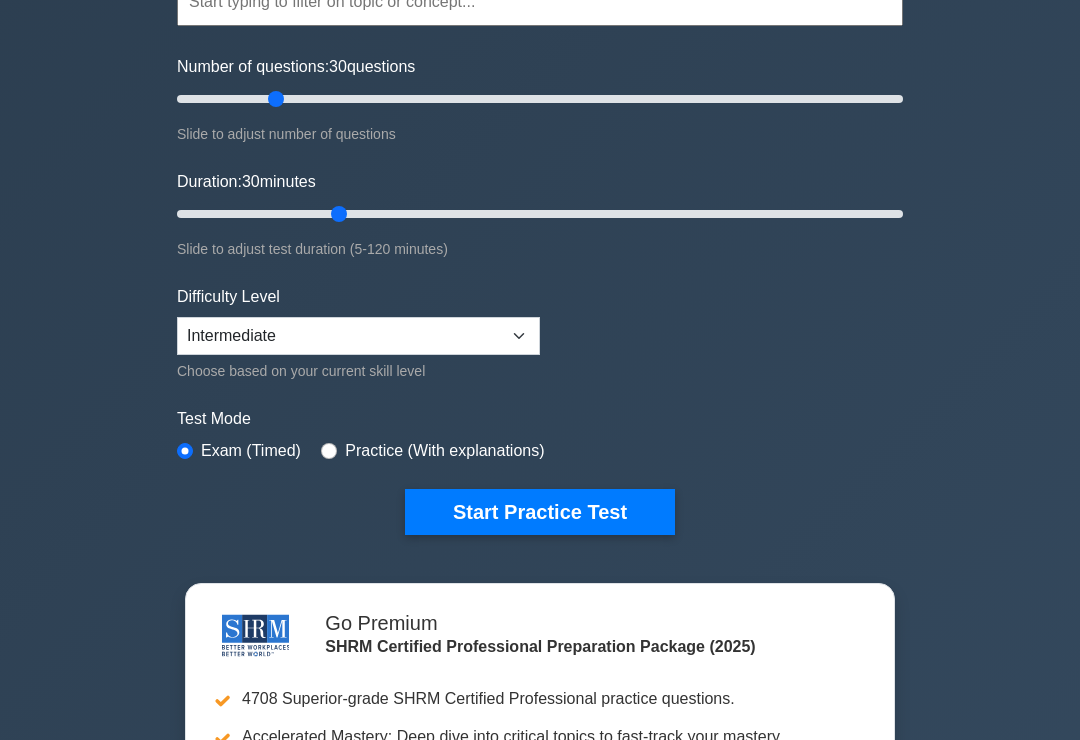 click on "Start Practice Test" at bounding box center (540, 513) 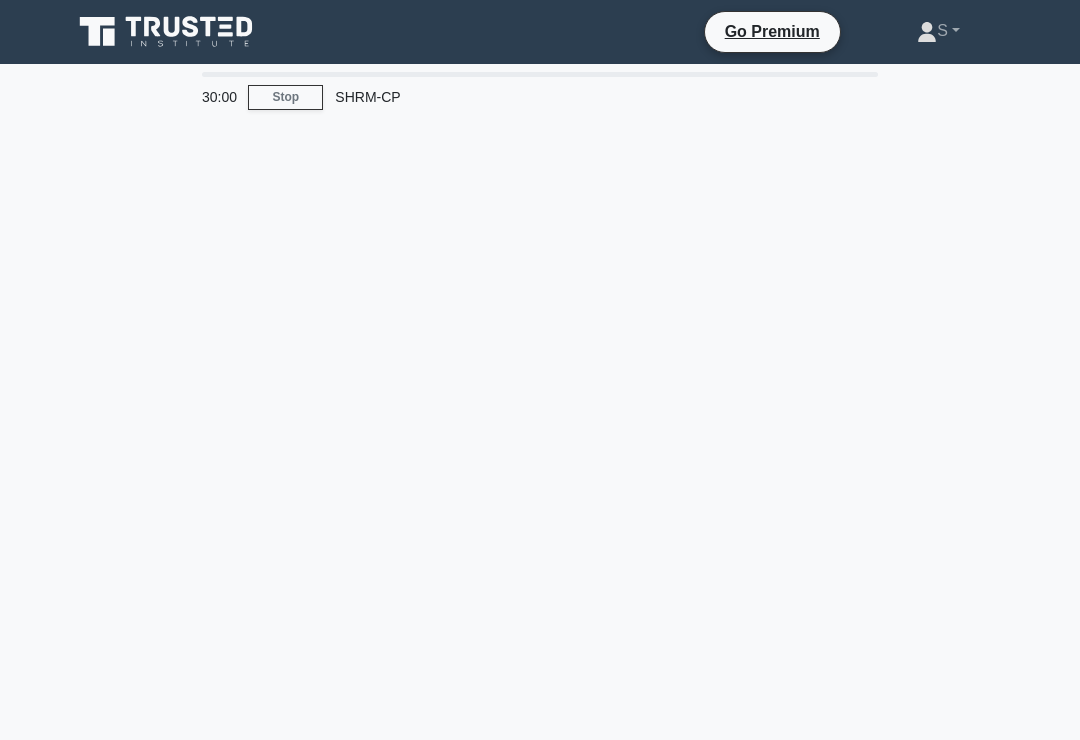 scroll, scrollTop: 0, scrollLeft: 0, axis: both 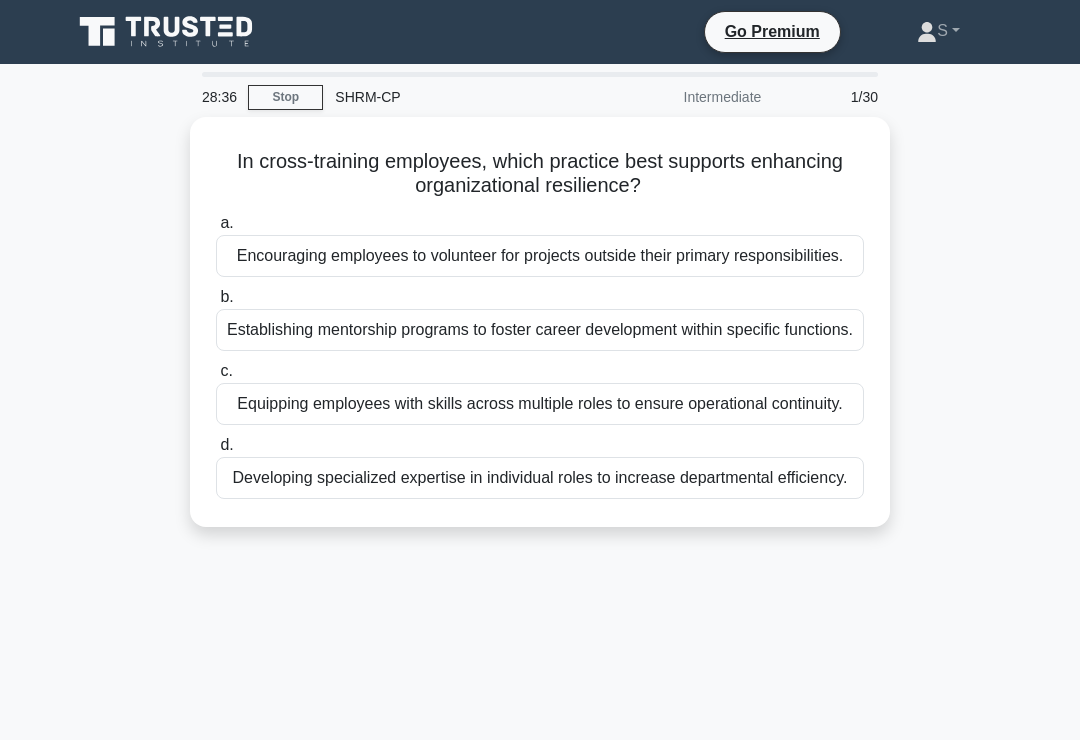 click on "Equipping employees with skills across multiple roles to ensure operational continuity." at bounding box center [540, 404] 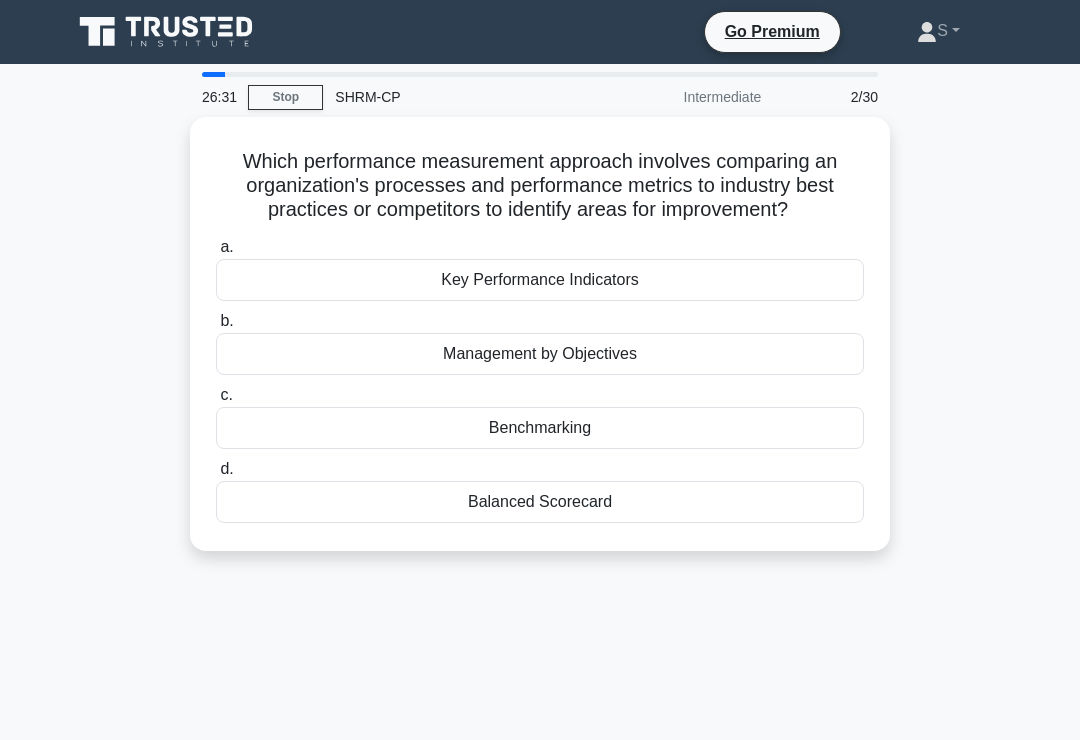 click on "Benchmarking" at bounding box center [540, 428] 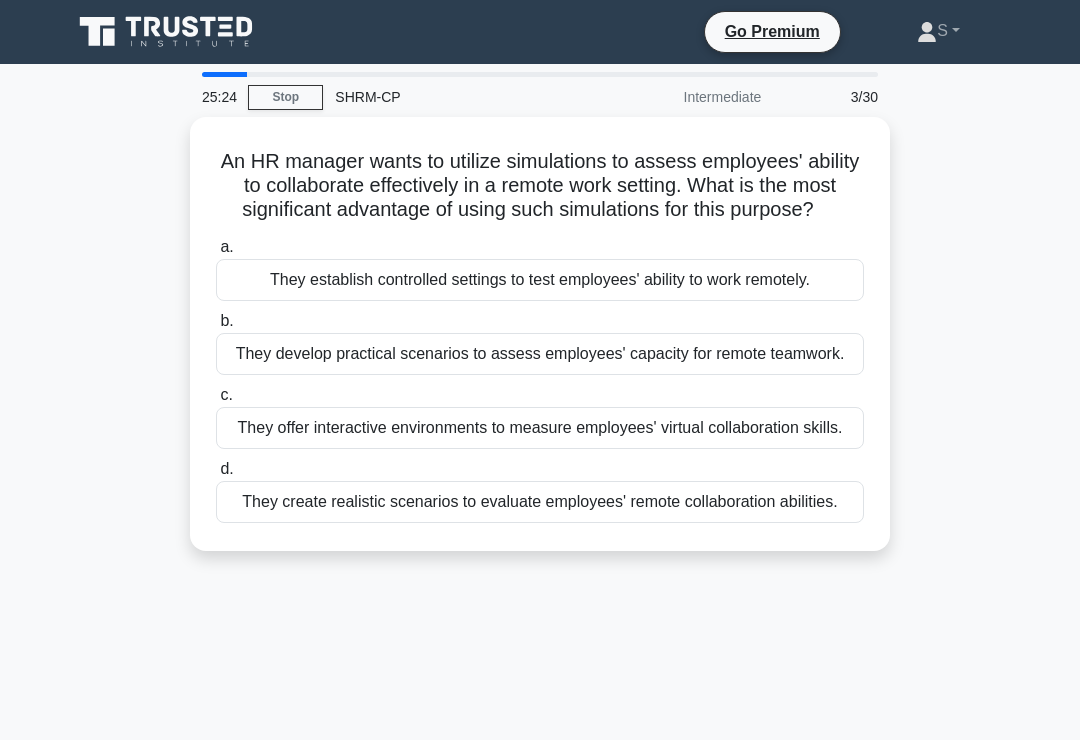 click on "They develop practical scenarios to assess employees' capacity for remote teamwork." at bounding box center [540, 354] 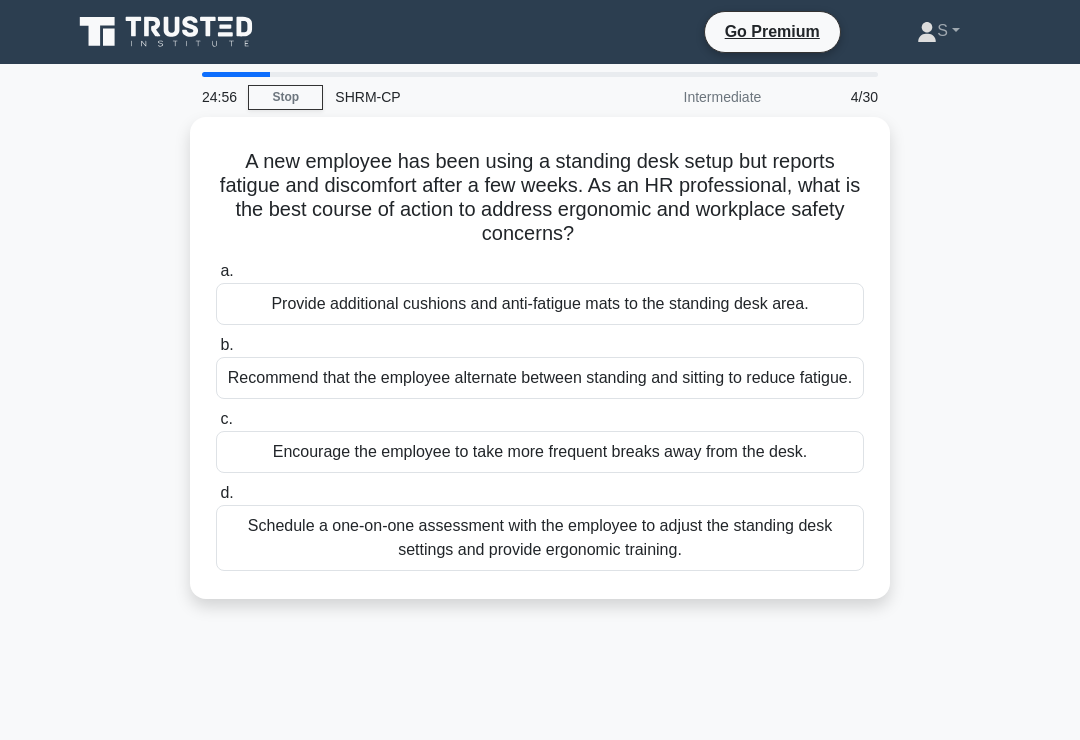 click on "Schedule a one-on-one assessment with the employee to adjust the standing desk settings and provide ergonomic training." at bounding box center (540, 538) 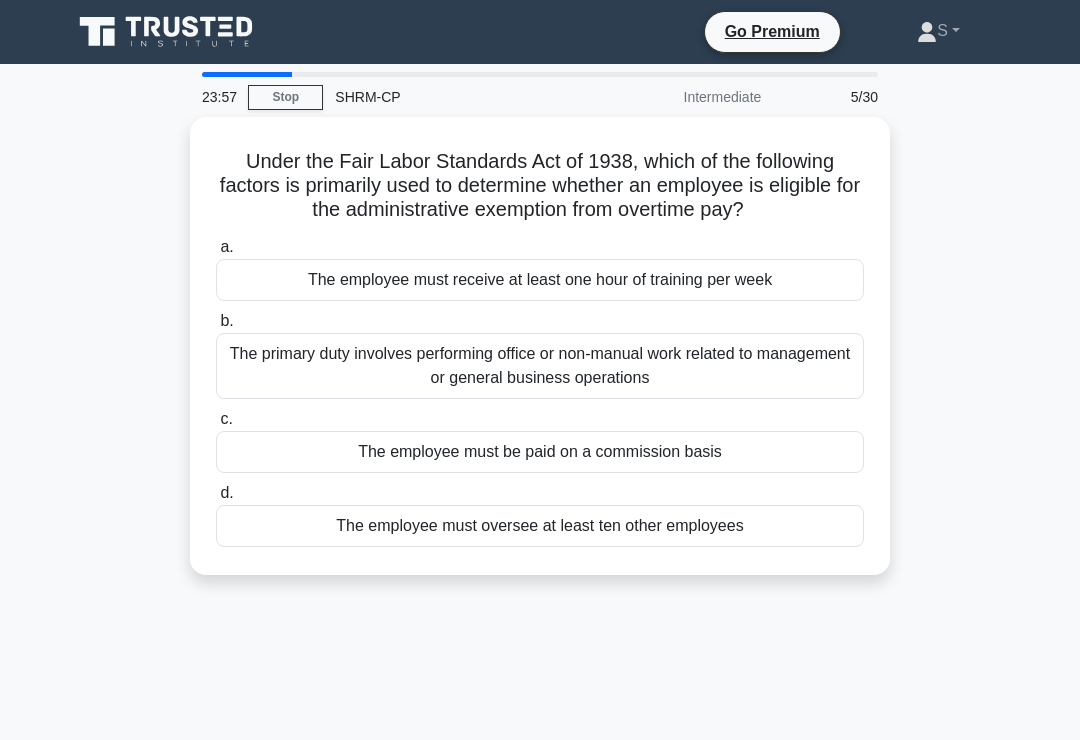 click on "The primary duty involves performing office or non-manual work related to management or general business operations" at bounding box center [540, 366] 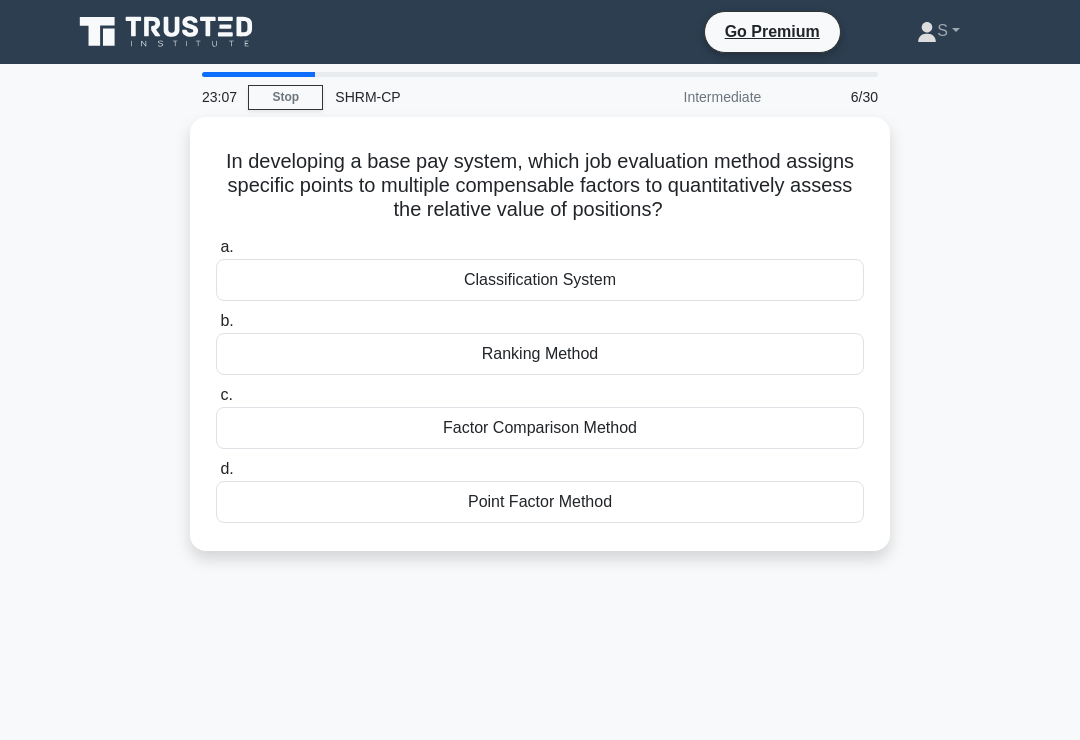 click on "Point Factor Method" at bounding box center (540, 502) 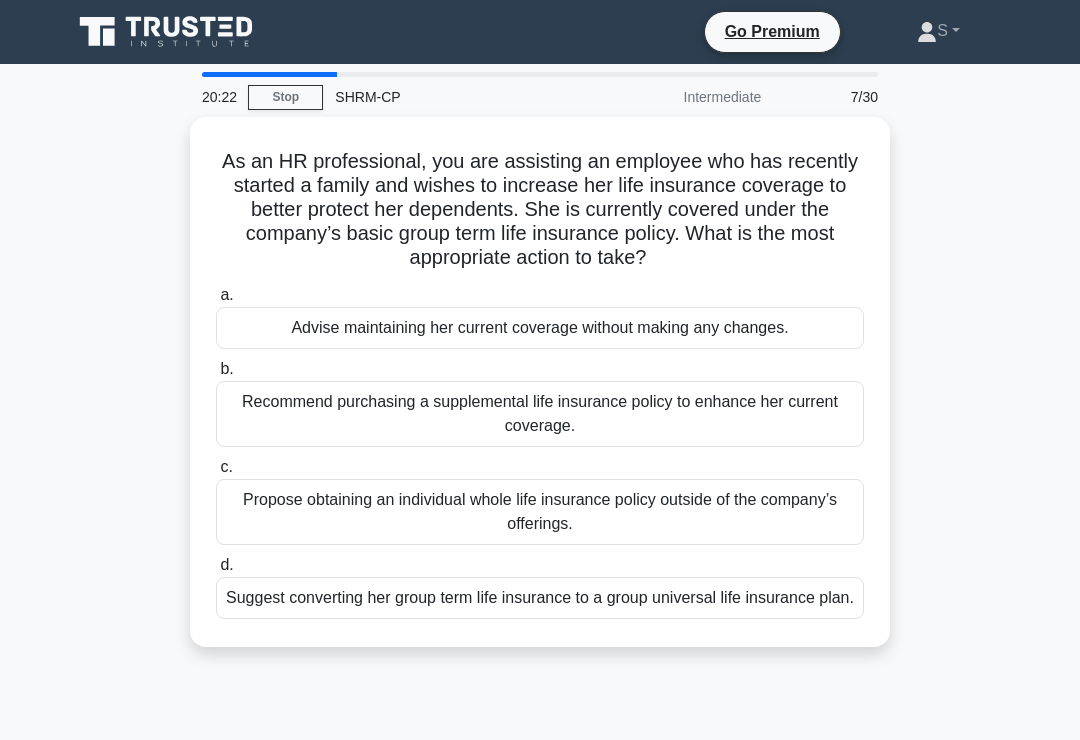 click on "Recommend purchasing a supplemental life insurance policy to enhance her current coverage." at bounding box center [540, 414] 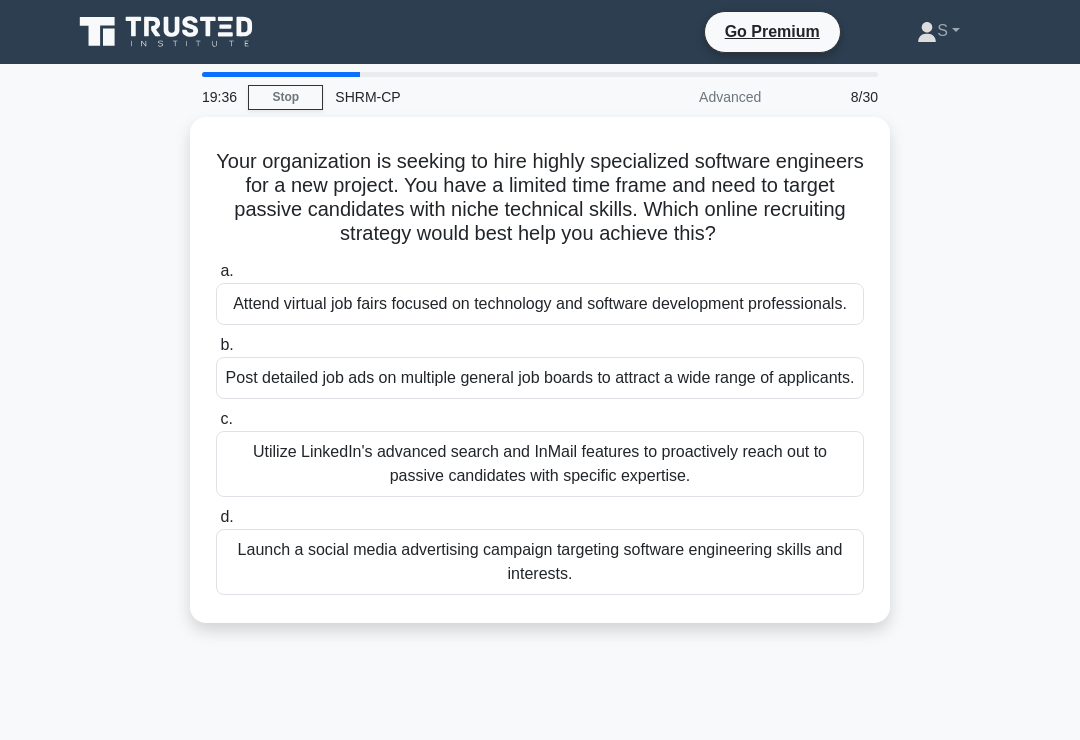 click on "Launch a social media advertising campaign targeting software engineering skills and interests." at bounding box center [540, 562] 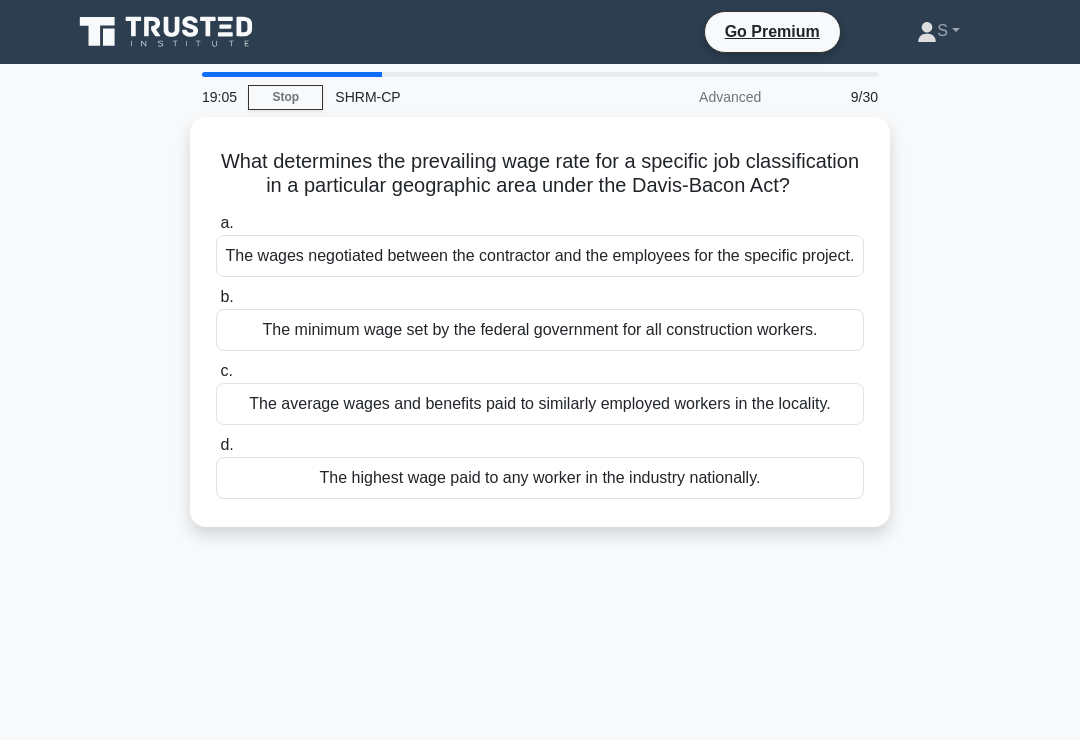 click on "The average wages and benefits paid to similarly employed workers in the locality." at bounding box center [540, 404] 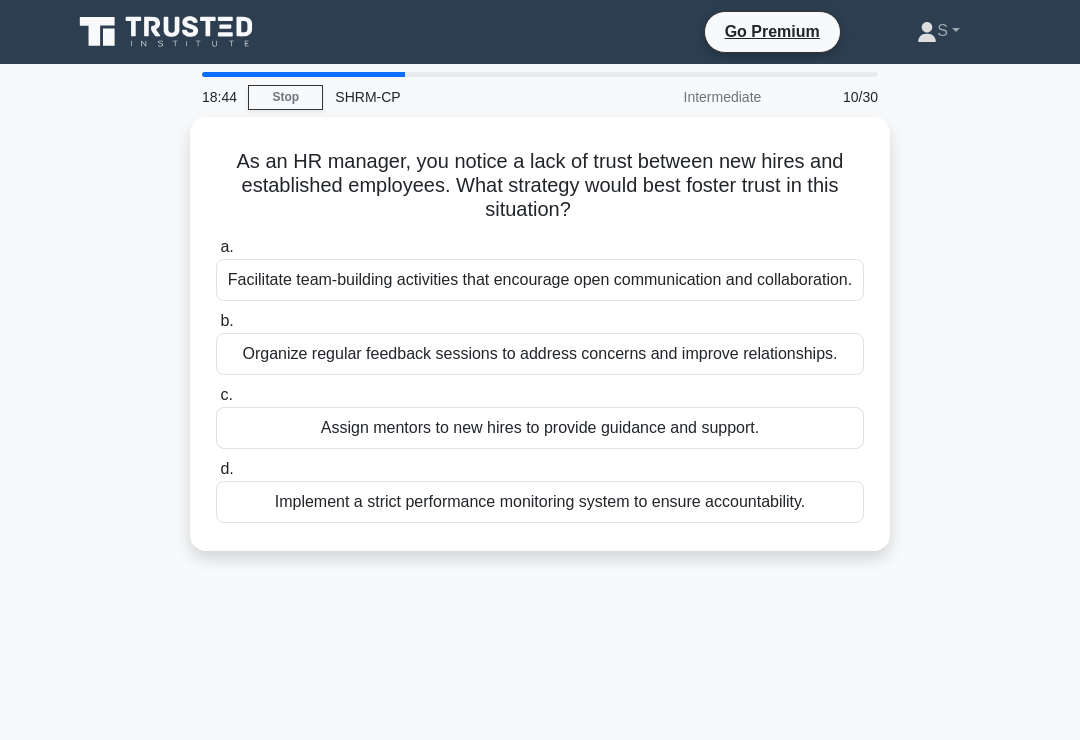 click on "Assign mentors to new hires to provide guidance and support." at bounding box center (540, 428) 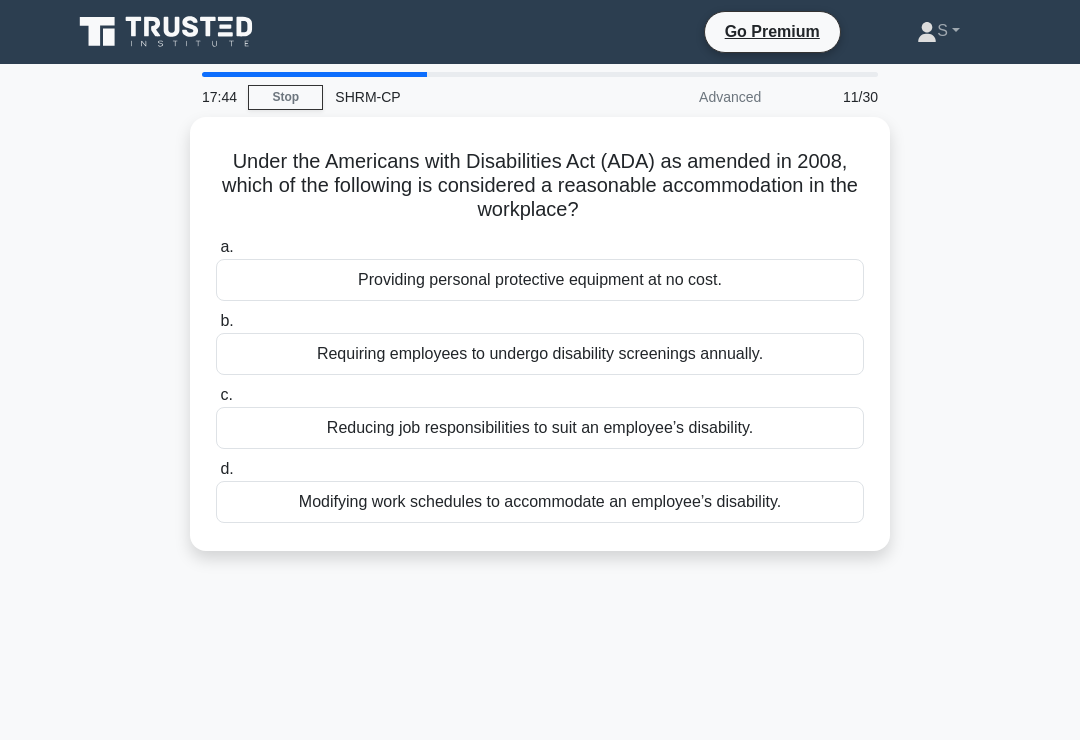 click on "Modifying work schedules to accommodate an employee’s disability." at bounding box center (540, 502) 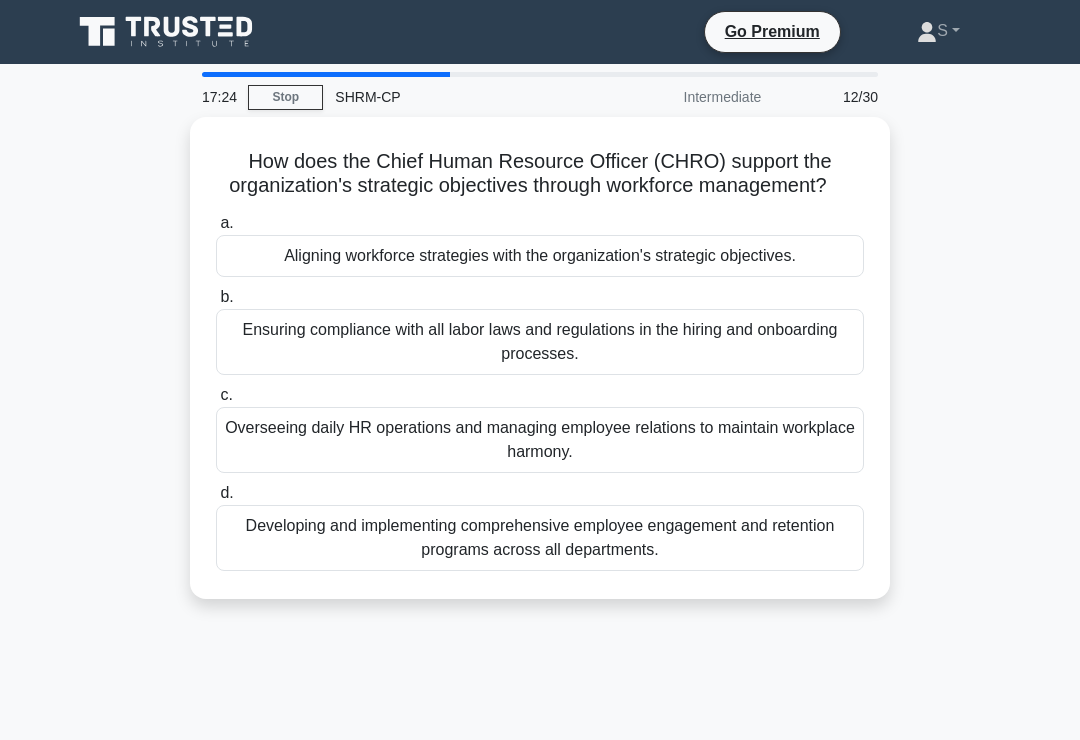 click on "Aligning workforce strategies with the organization's strategic objectives." at bounding box center (540, 256) 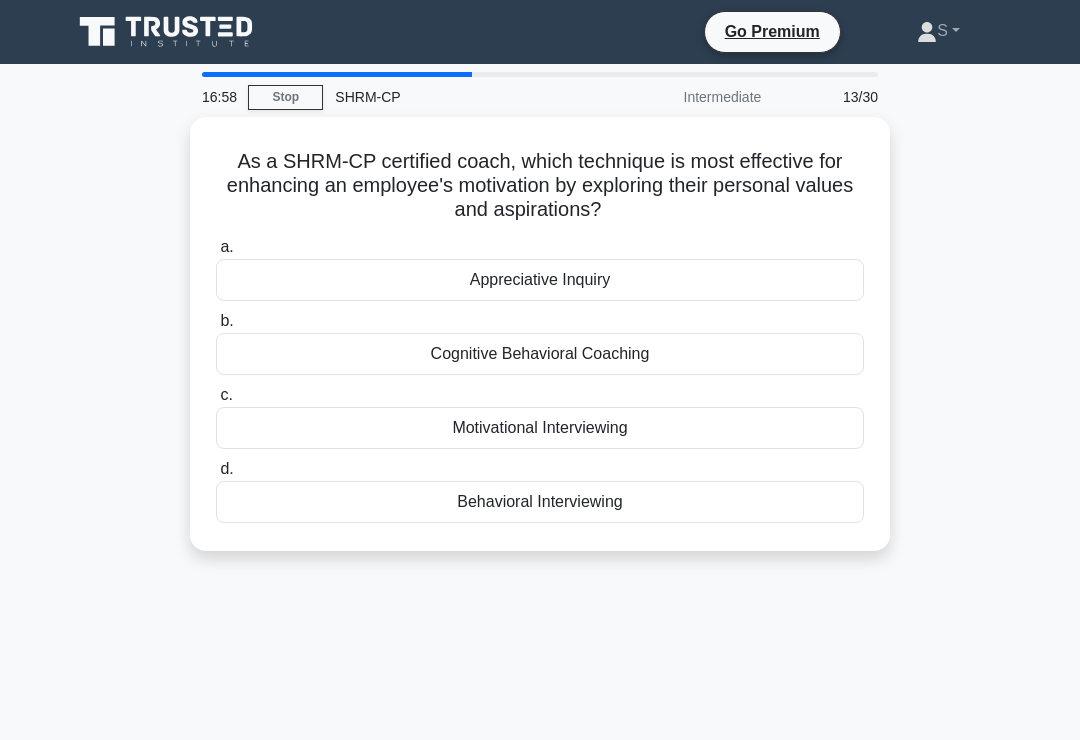 click on "Motivational Interviewing" at bounding box center (540, 428) 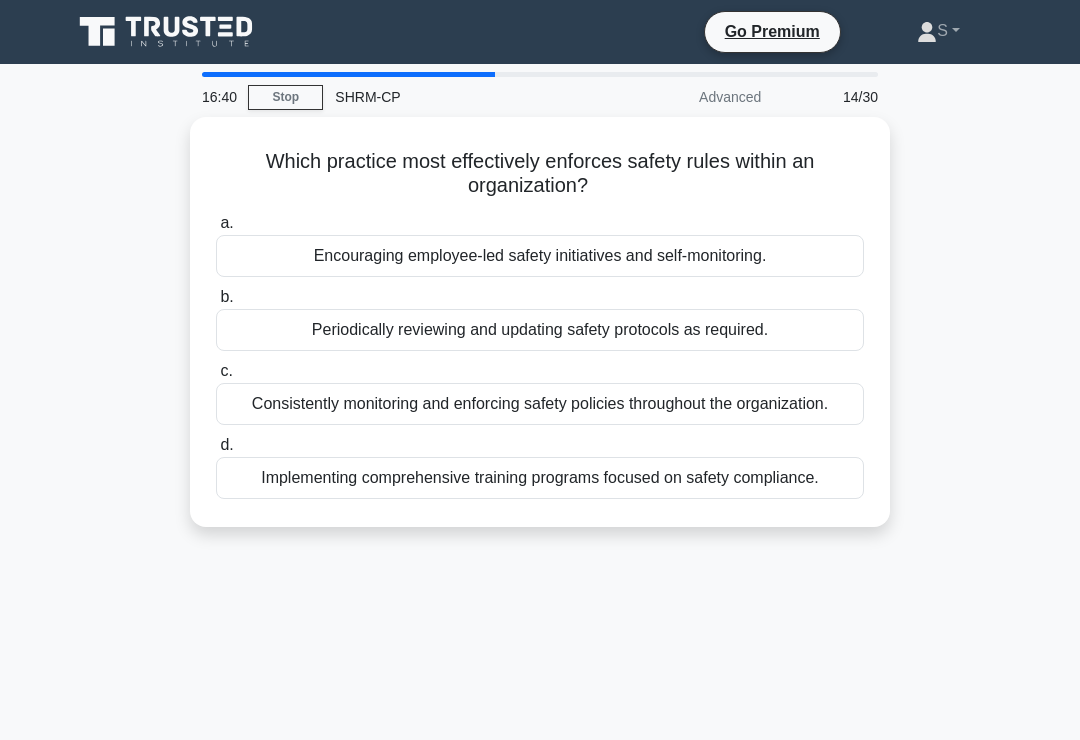 click on "Implementing comprehensive training programs focused on safety compliance." at bounding box center (540, 478) 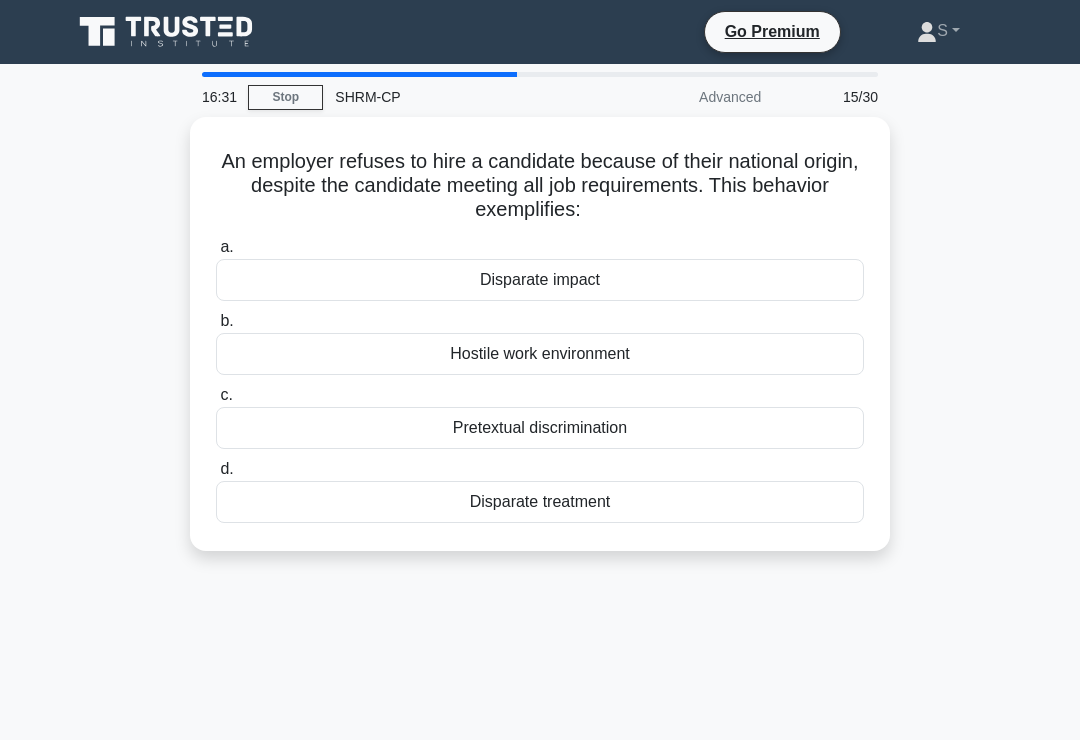 click on "Disparate treatment" at bounding box center [540, 502] 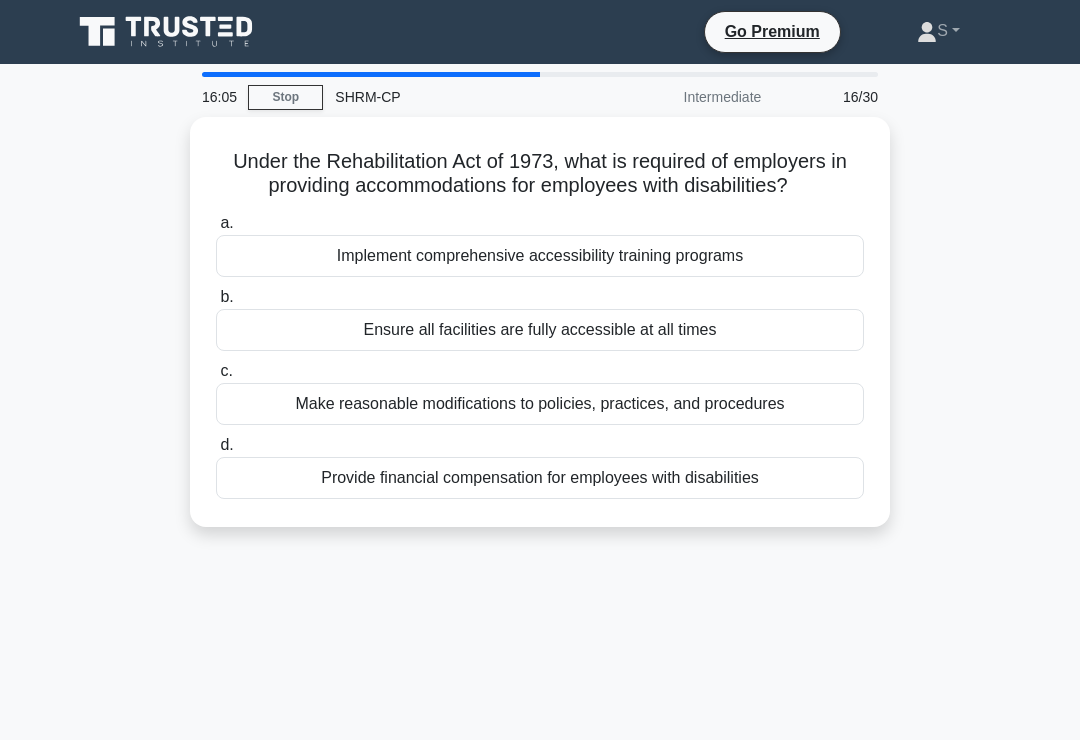 click on "Ensure all facilities are fully accessible at all times" at bounding box center [540, 330] 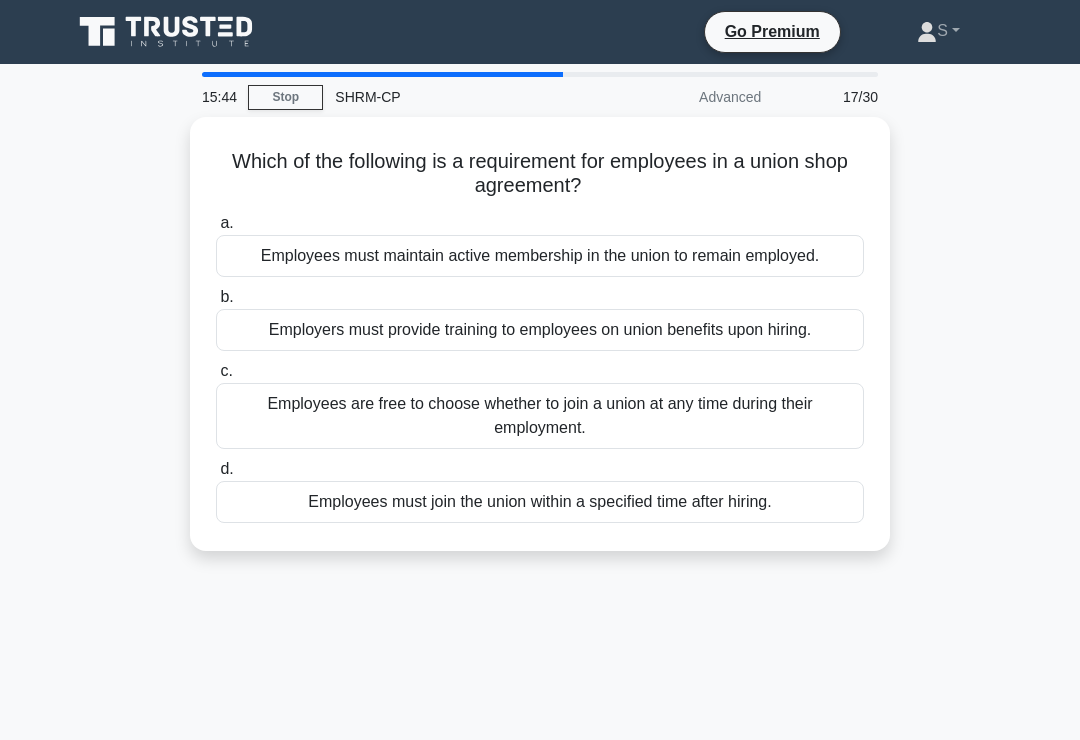 click on "Employees must join the union within a specified time after hiring." at bounding box center [540, 502] 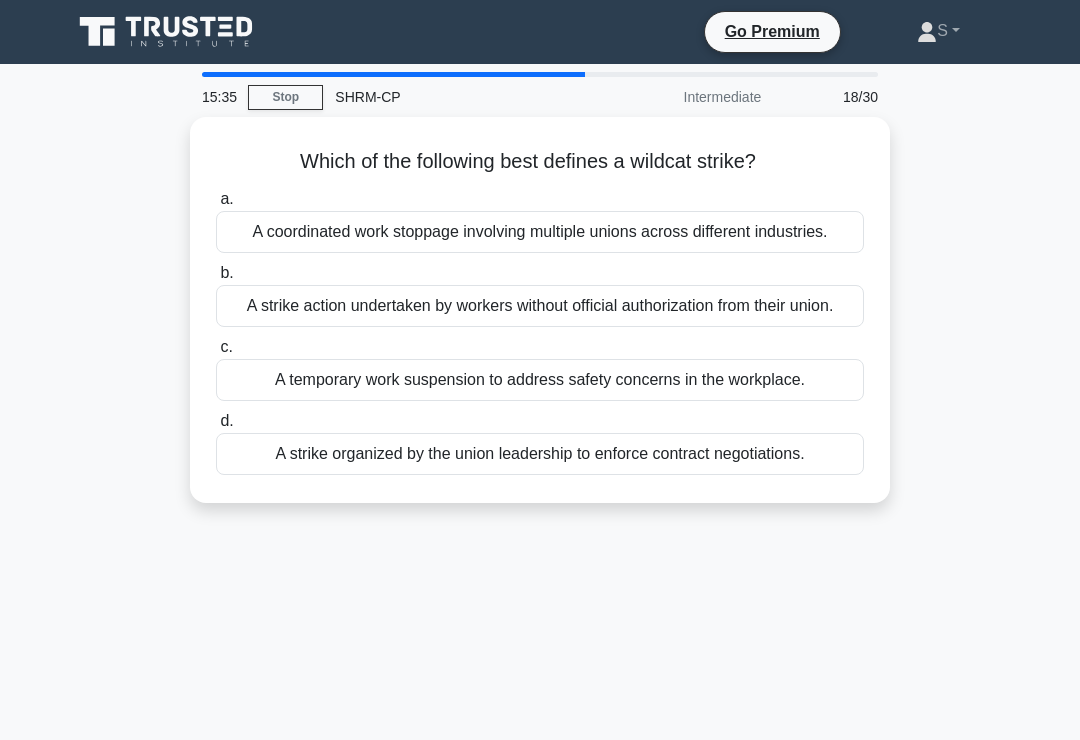 click on "A strike action undertaken by workers without official authorization from their union." at bounding box center (540, 306) 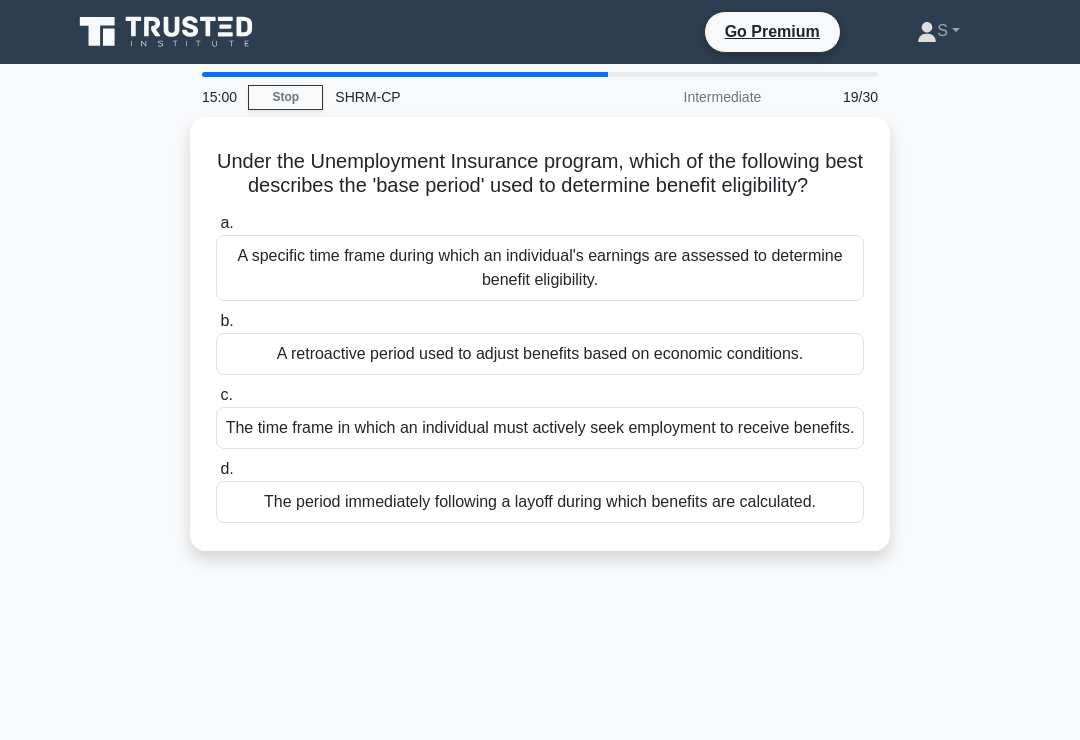 click on "A specific time frame during which an individual's earnings are assessed to determine benefit eligibility." at bounding box center [540, 268] 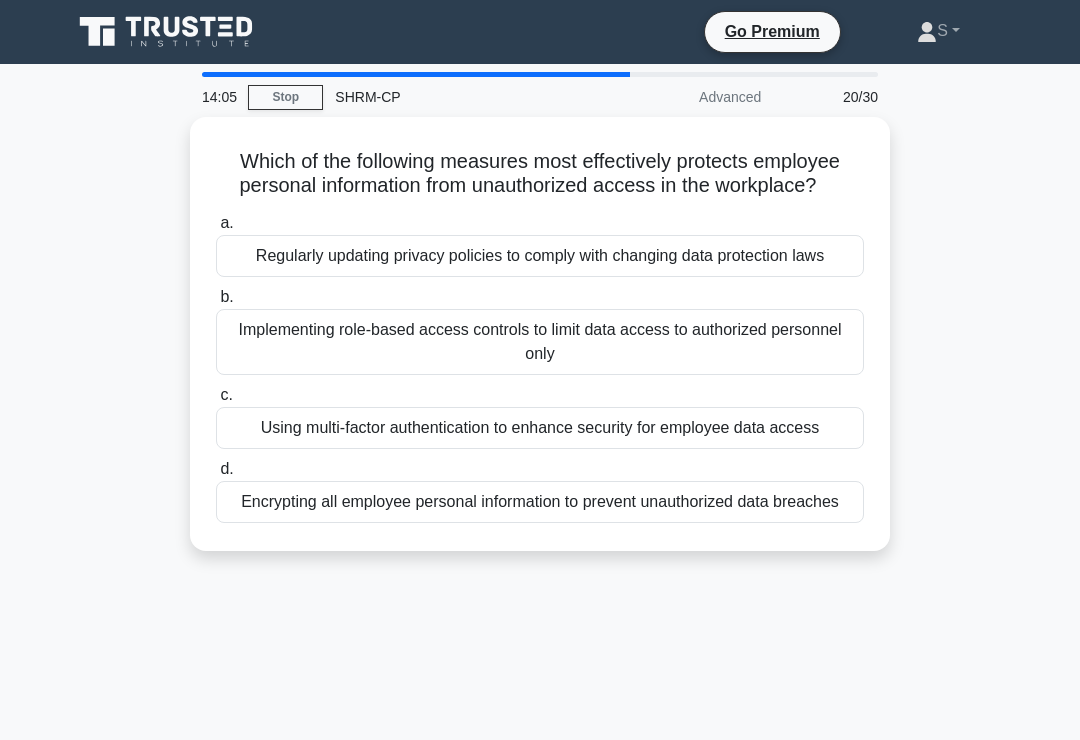 click on "Encrypting all employee personal information to prevent unauthorized data breaches" at bounding box center (540, 502) 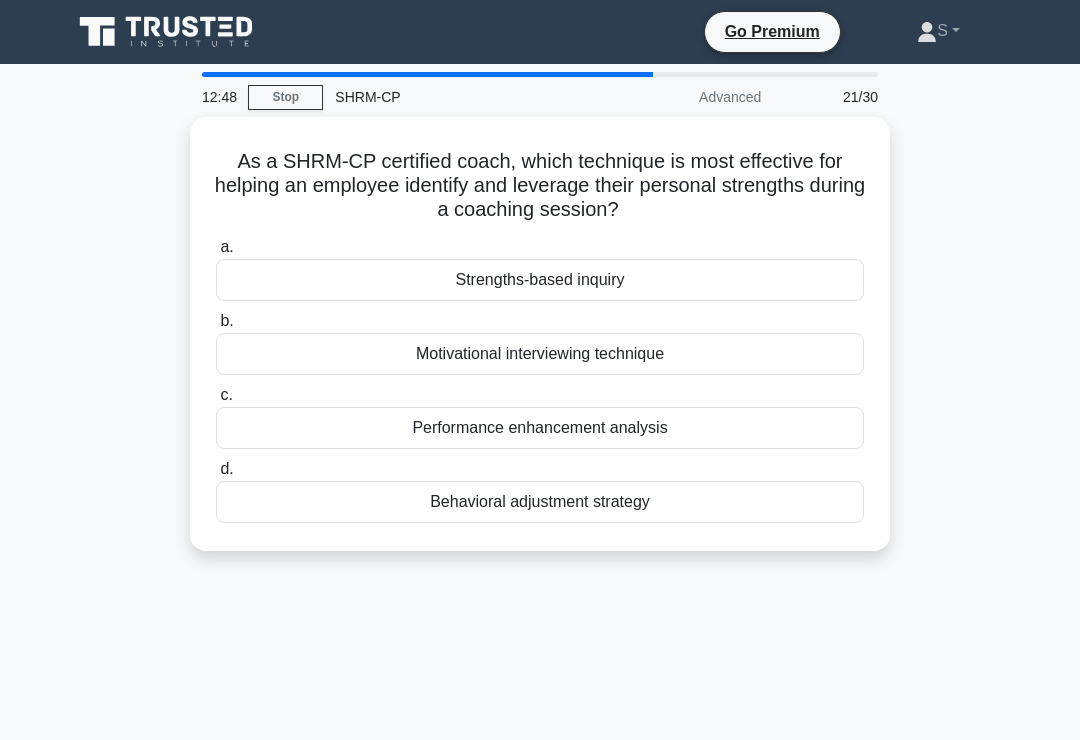 click on "Strengths-based inquiry" at bounding box center (540, 280) 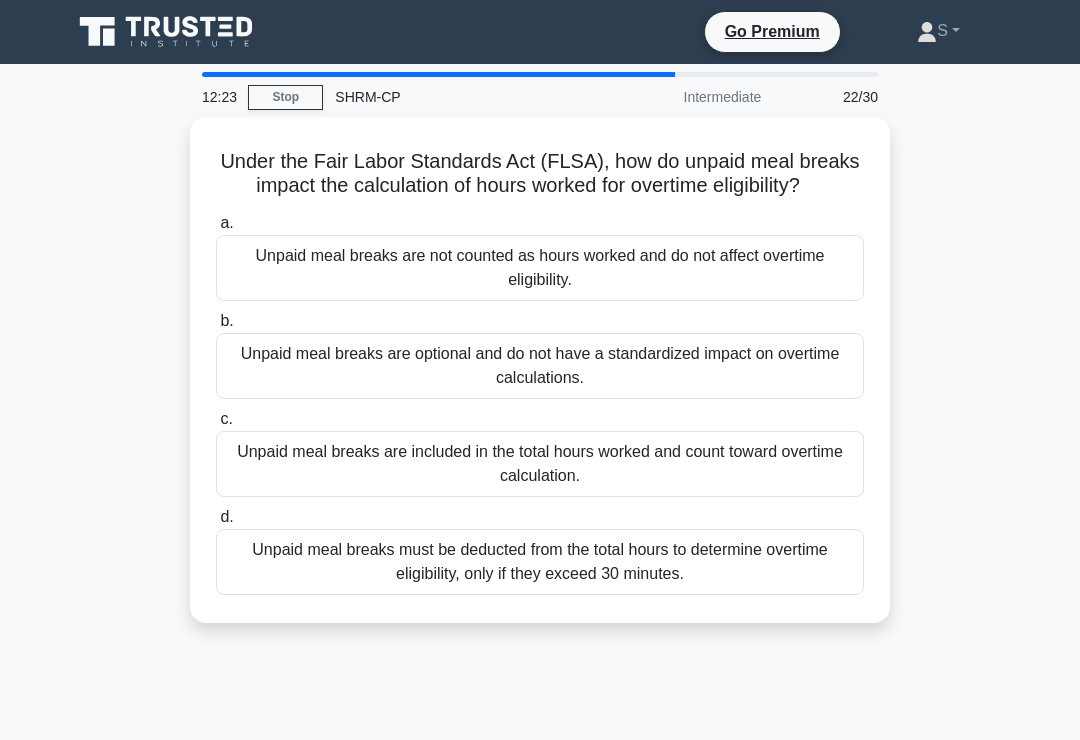 click on "Unpaid meal breaks are included in the total hours worked and count toward overtime calculation." at bounding box center (540, 464) 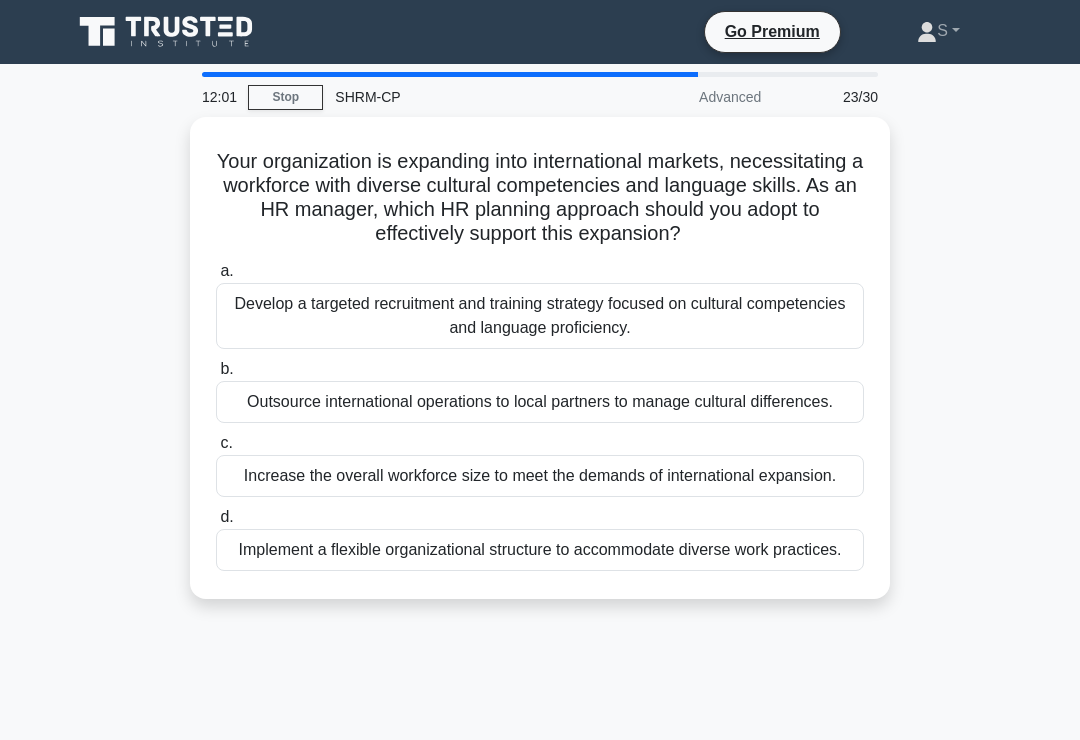 click on "Develop a targeted recruitment and training strategy focused on cultural competencies and language proficiency." at bounding box center (540, 316) 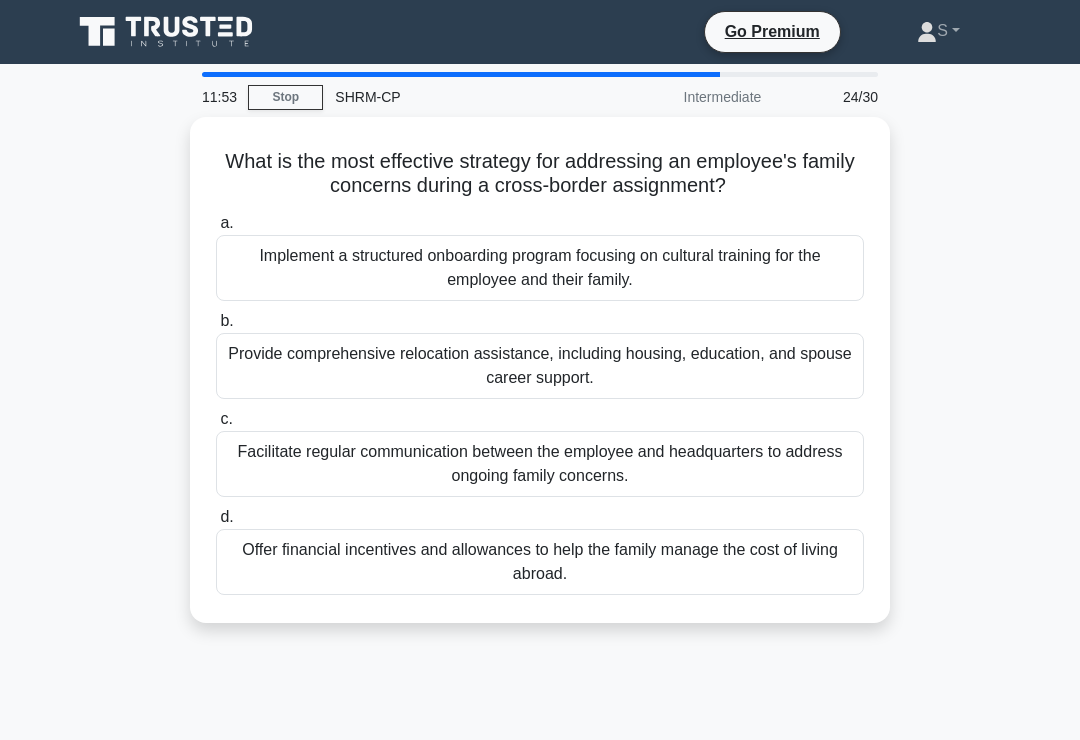 click on "Provide comprehensive relocation assistance, including housing, education, and spouse career support." at bounding box center (540, 366) 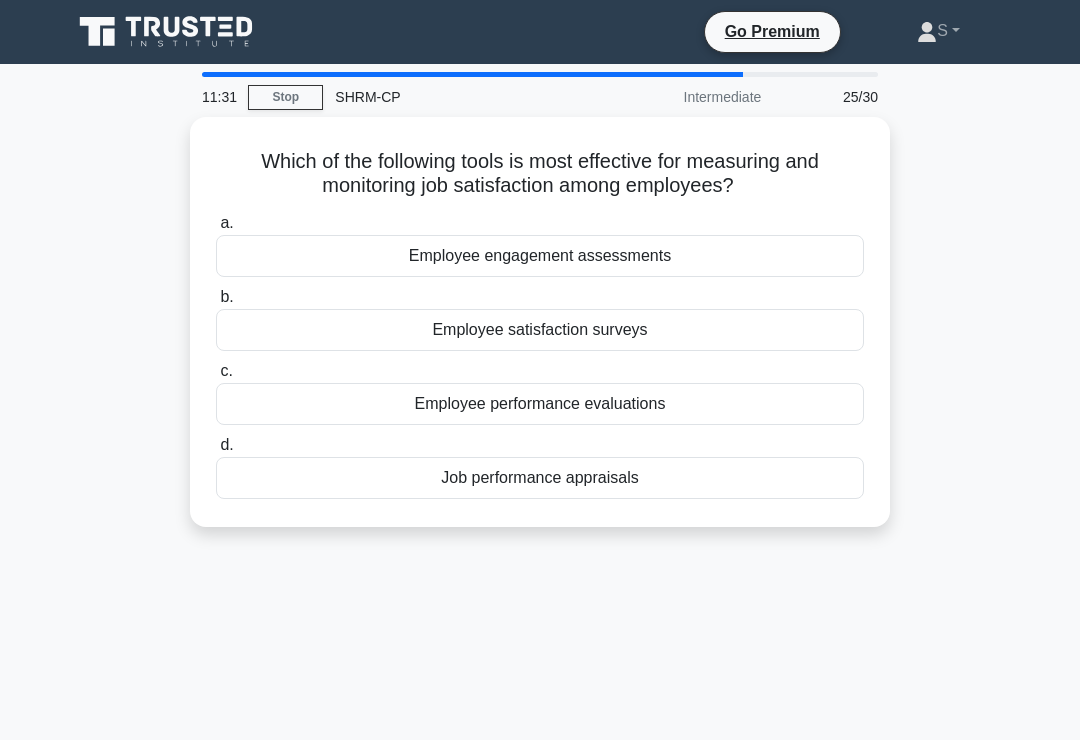 click on "Employee satisfaction surveys" at bounding box center [540, 330] 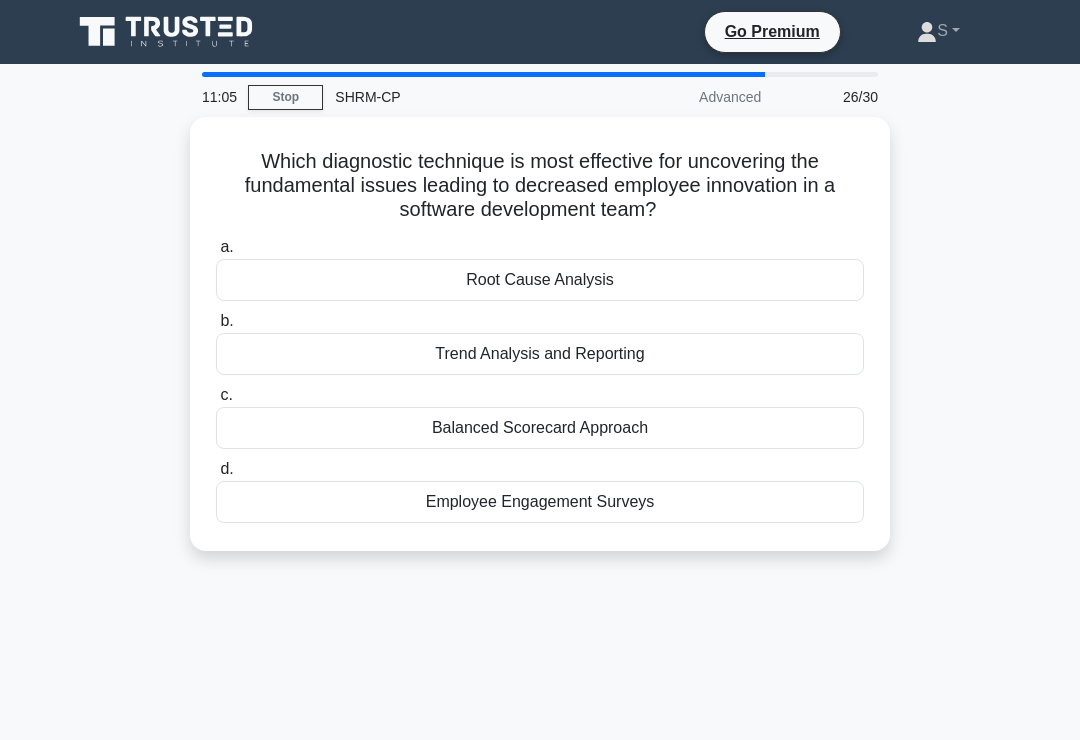 click on "Root Cause Analysis" at bounding box center [540, 280] 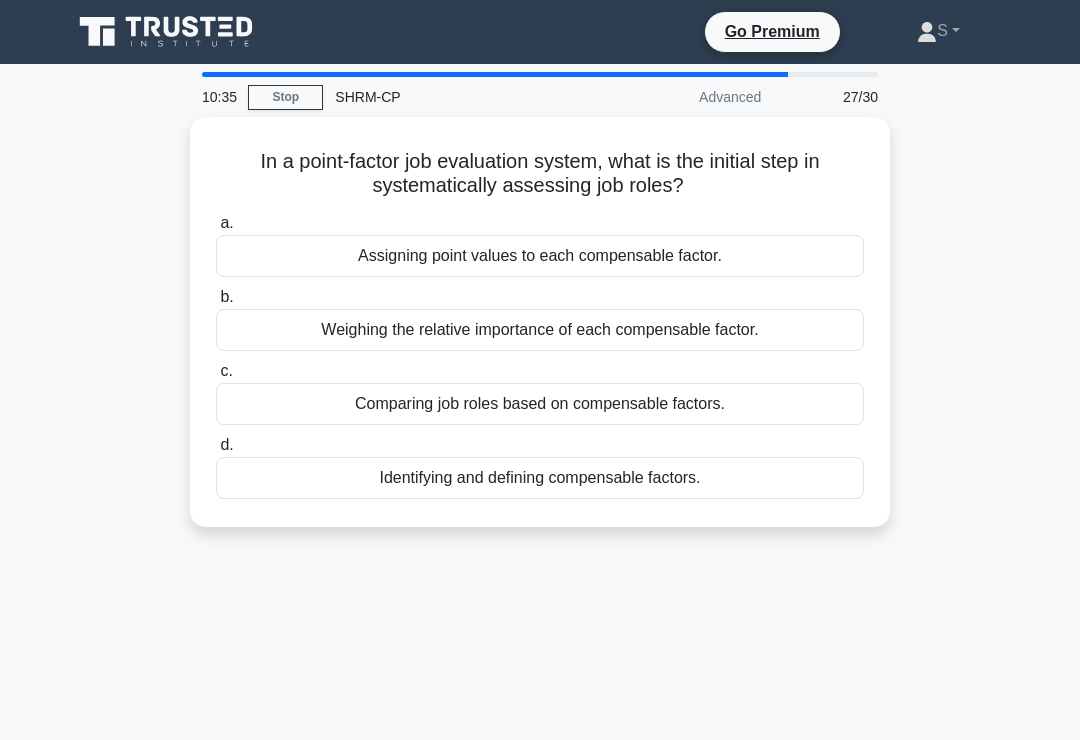 click on "Identifying and defining compensable factors." at bounding box center (540, 478) 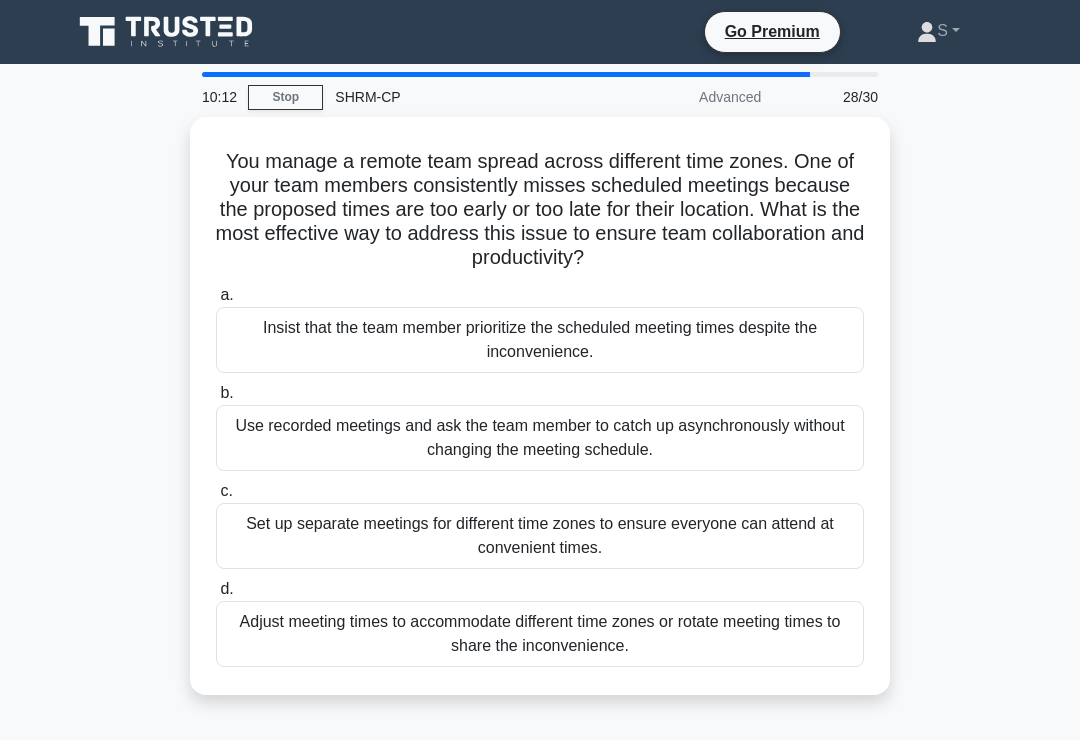 click on "Set up separate meetings for different time zones to ensure everyone can attend at convenient times." at bounding box center (540, 536) 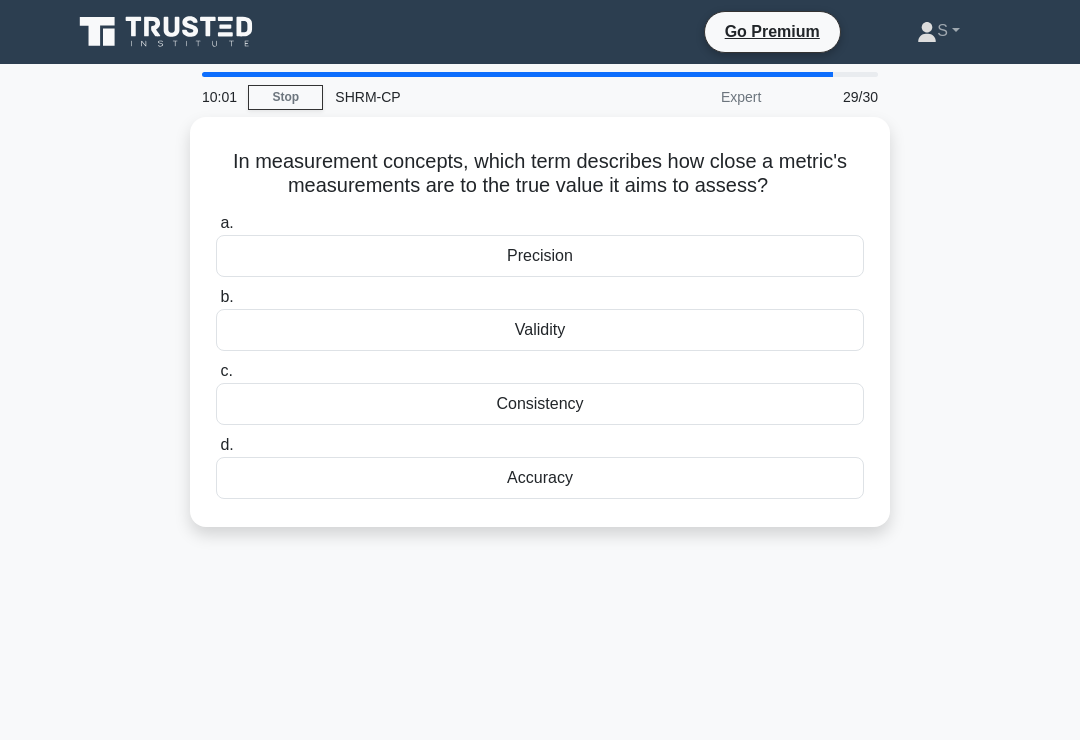 click on "Validity" at bounding box center [540, 330] 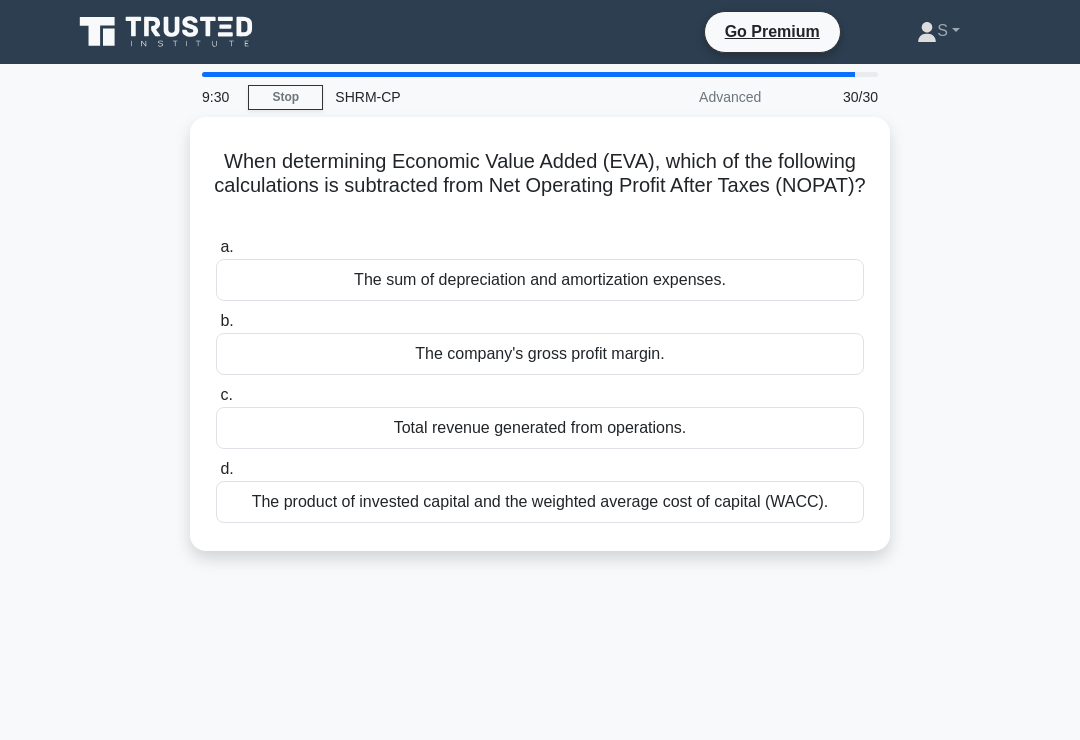 click on "The sum of depreciation and amortization expenses." at bounding box center (540, 280) 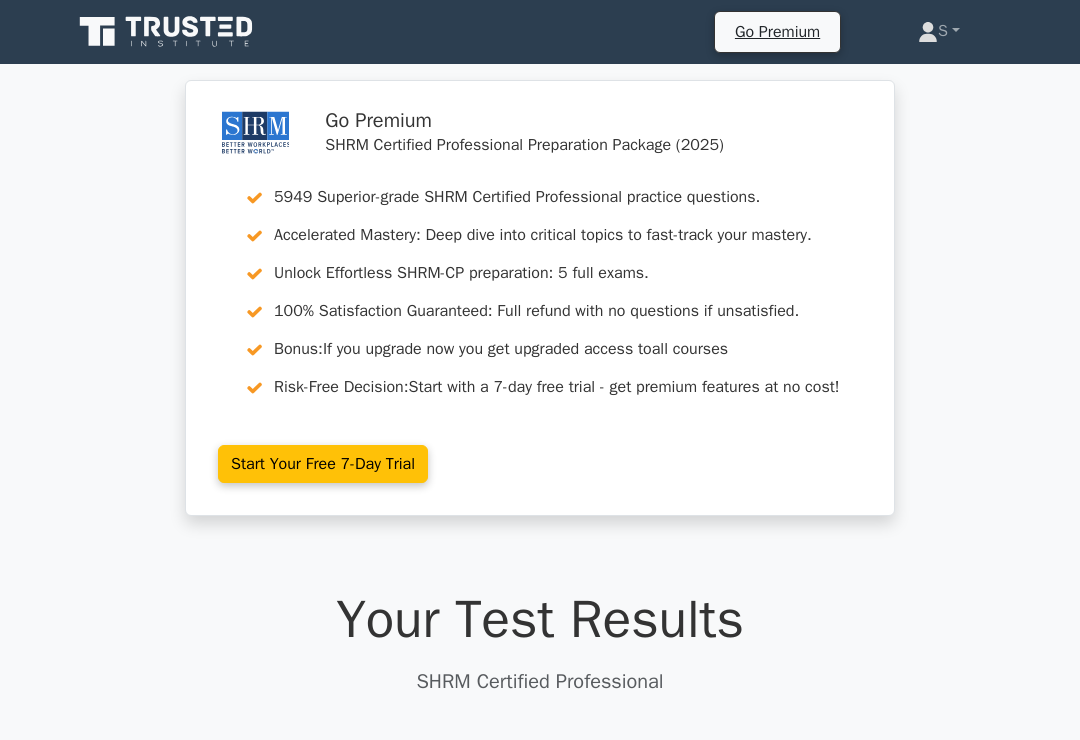 scroll, scrollTop: 0, scrollLeft: 0, axis: both 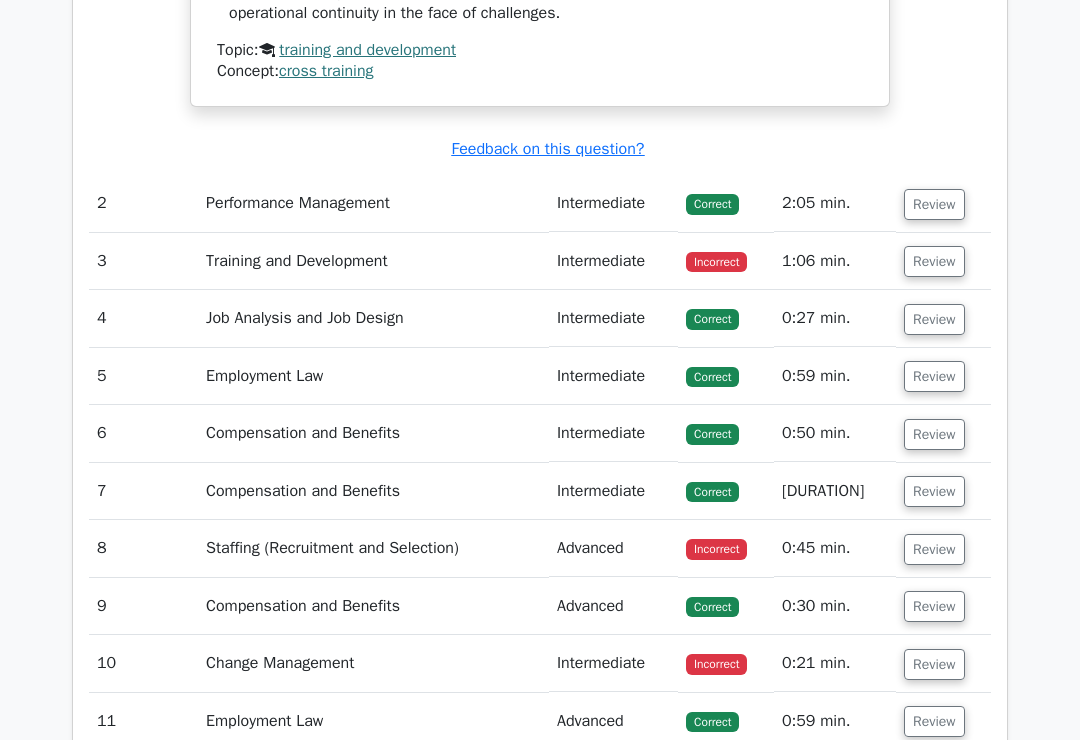 click on "Review" at bounding box center [934, 262] 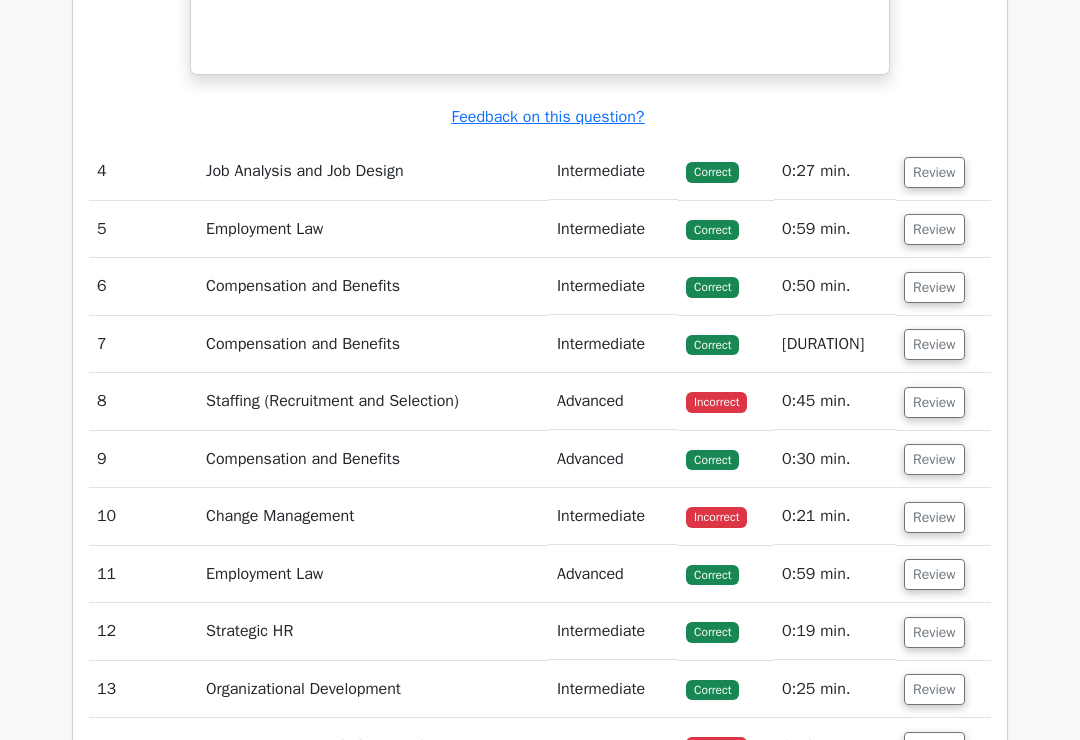 scroll, scrollTop: 3504, scrollLeft: 0, axis: vertical 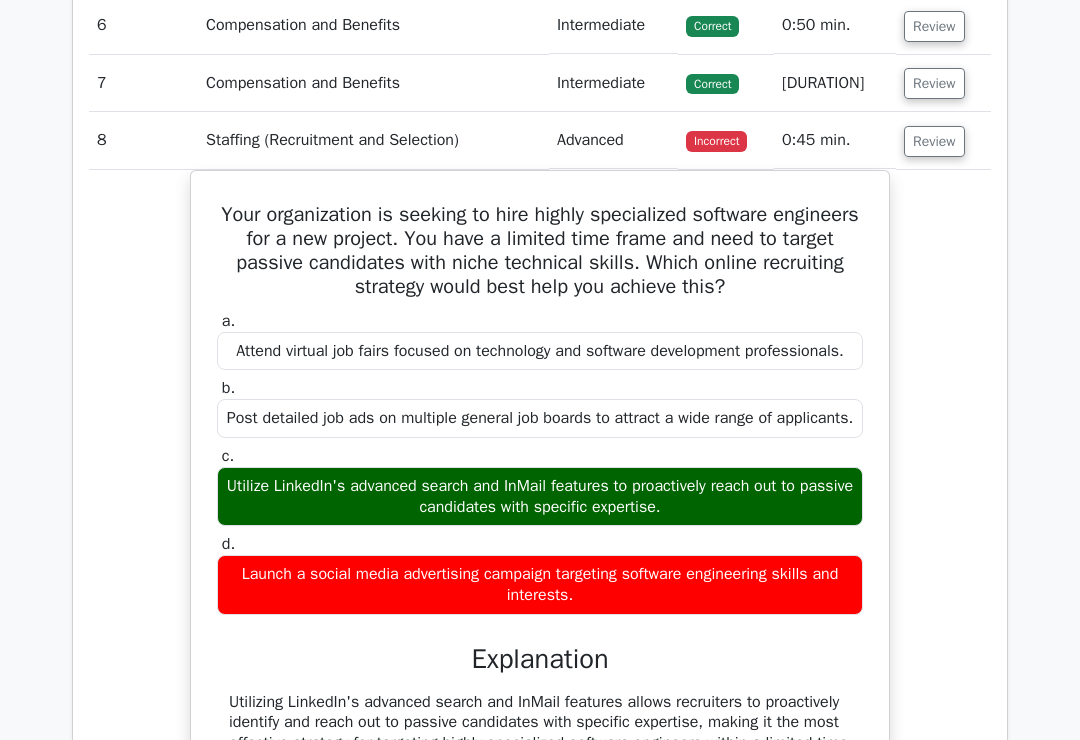 click on "Your organization is seeking to hire highly specialized software engineers for a new project. You have a limited time frame and need to target passive candidates with niche technical skills. Which online recruiting strategy would best help you achieve this?
a.
Attend virtual job fairs focused on technology and software development professionals.
b. c. d." at bounding box center (540, 547) 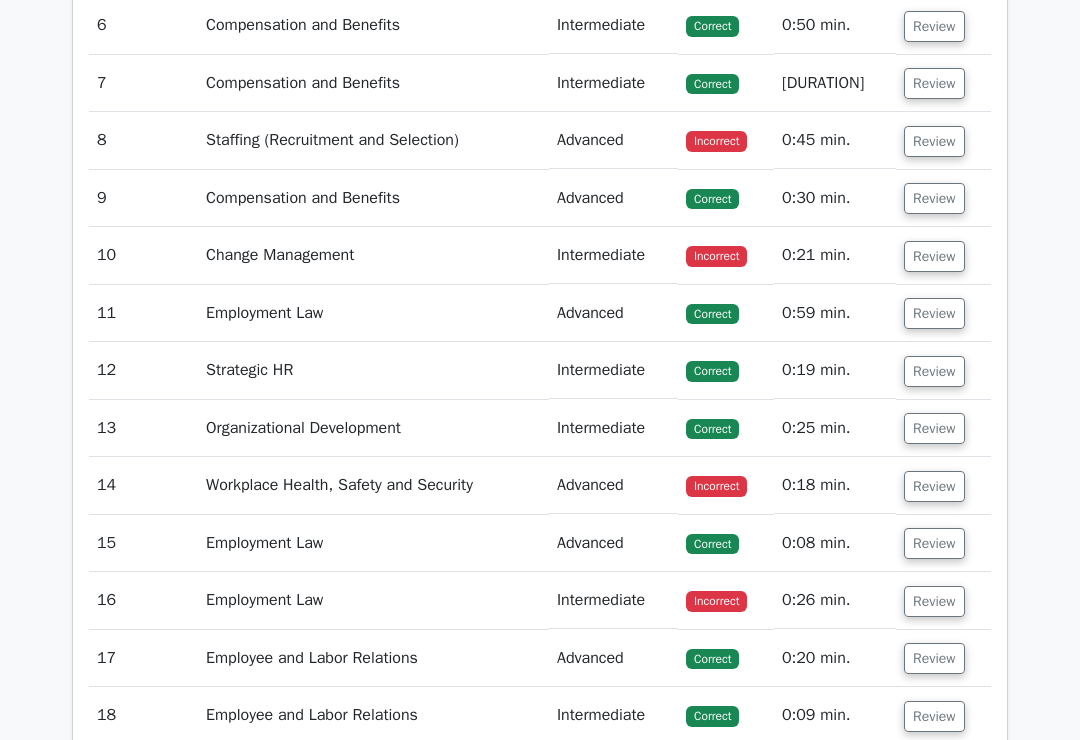 click on "Review" at bounding box center (934, 256) 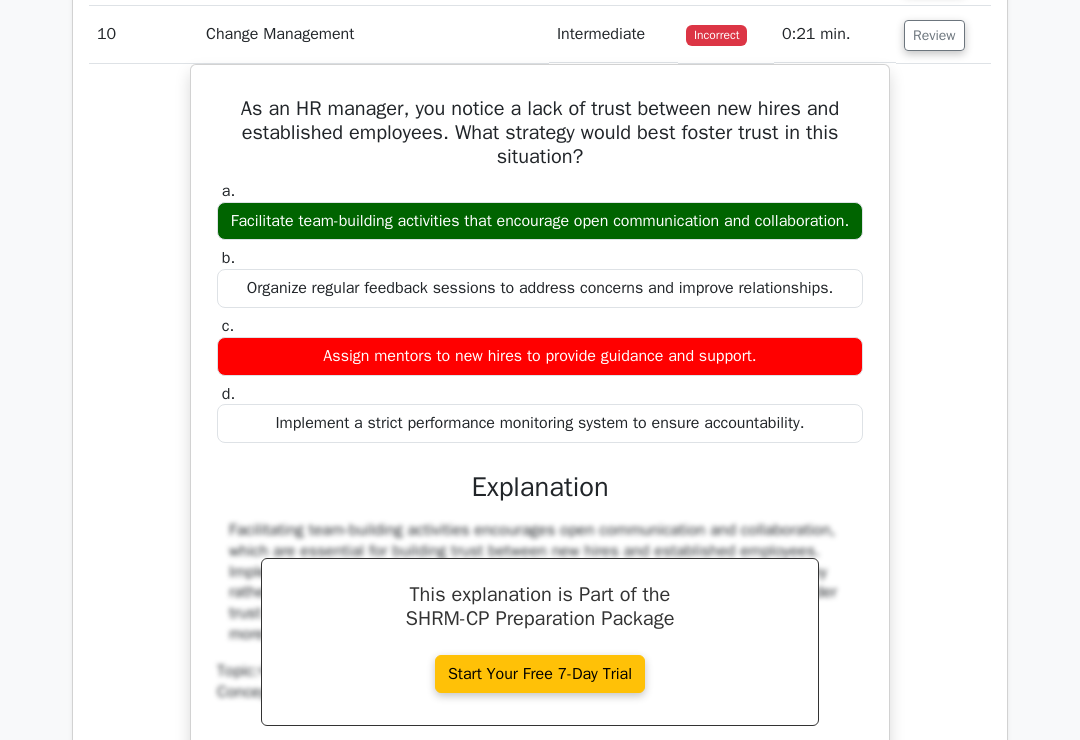 scroll, scrollTop: 3986, scrollLeft: 0, axis: vertical 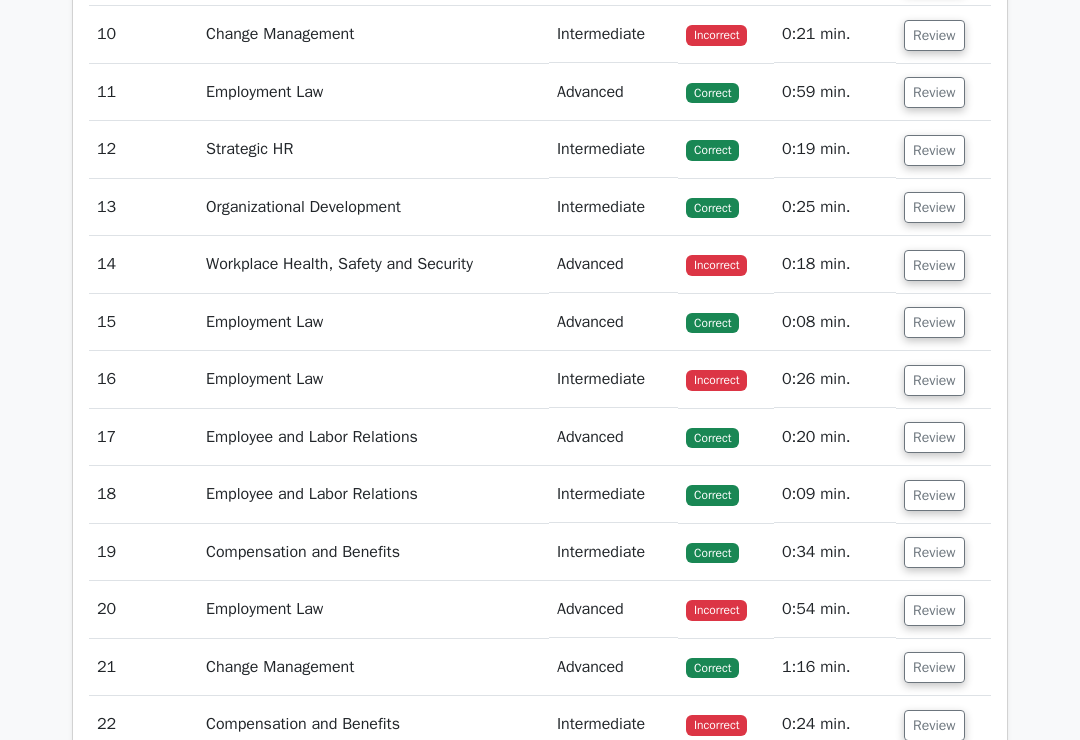 click on "Review" at bounding box center (934, 265) 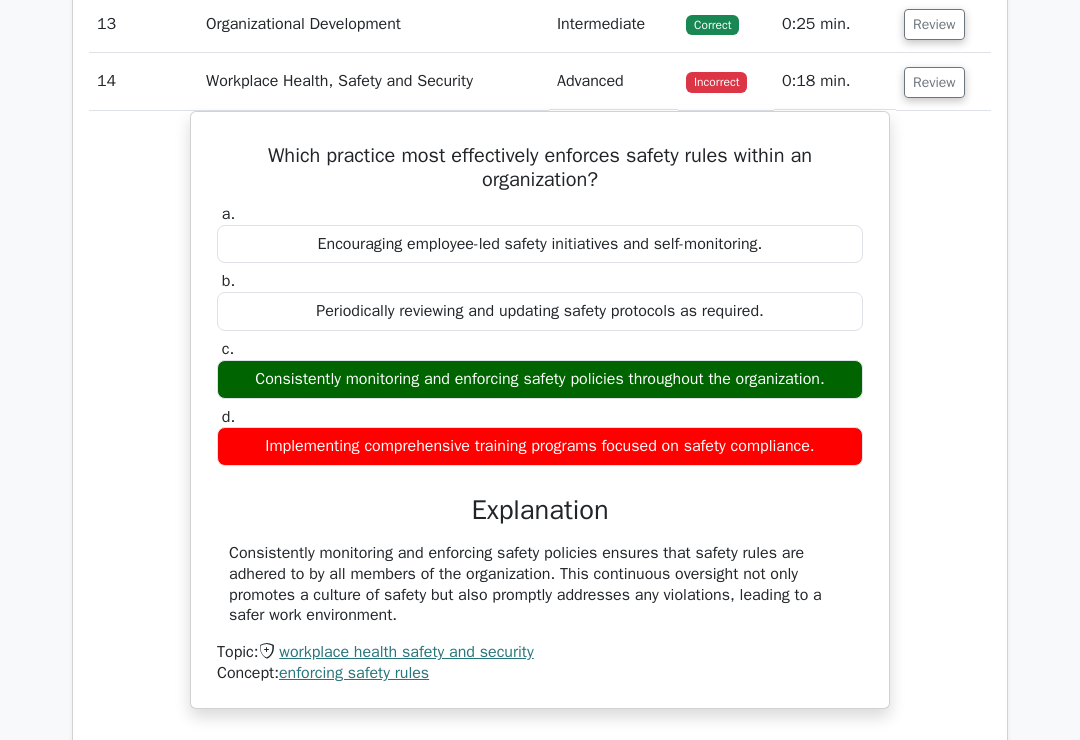 scroll, scrollTop: 4170, scrollLeft: 0, axis: vertical 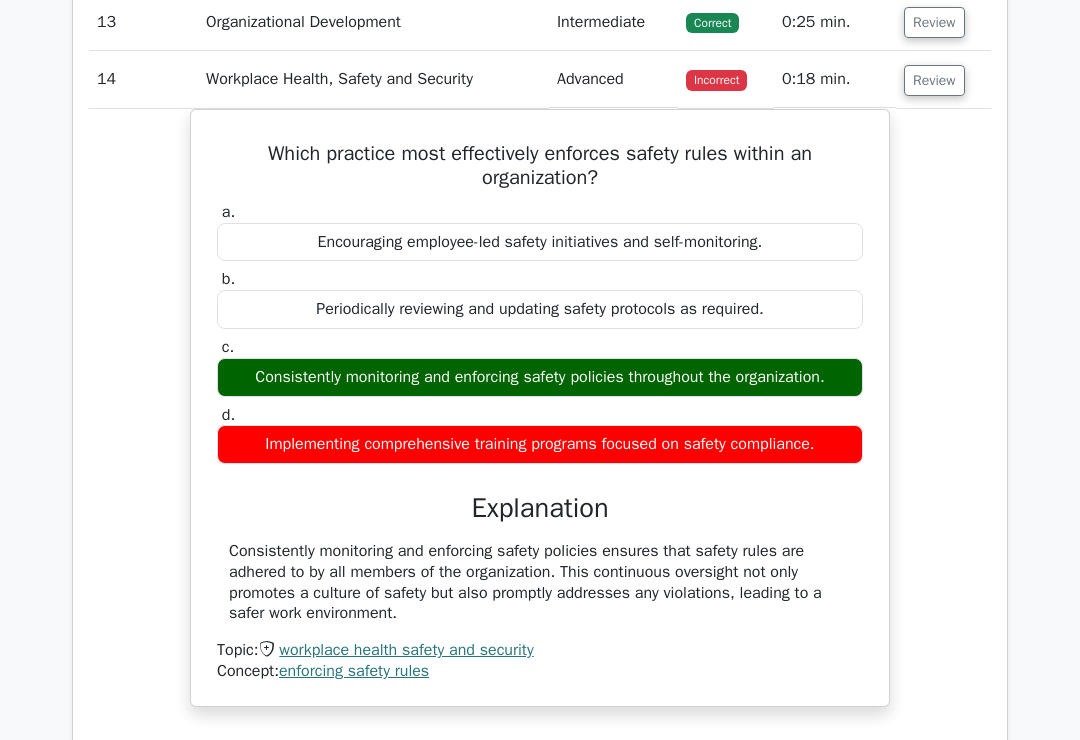 click on "Review" at bounding box center (934, 81) 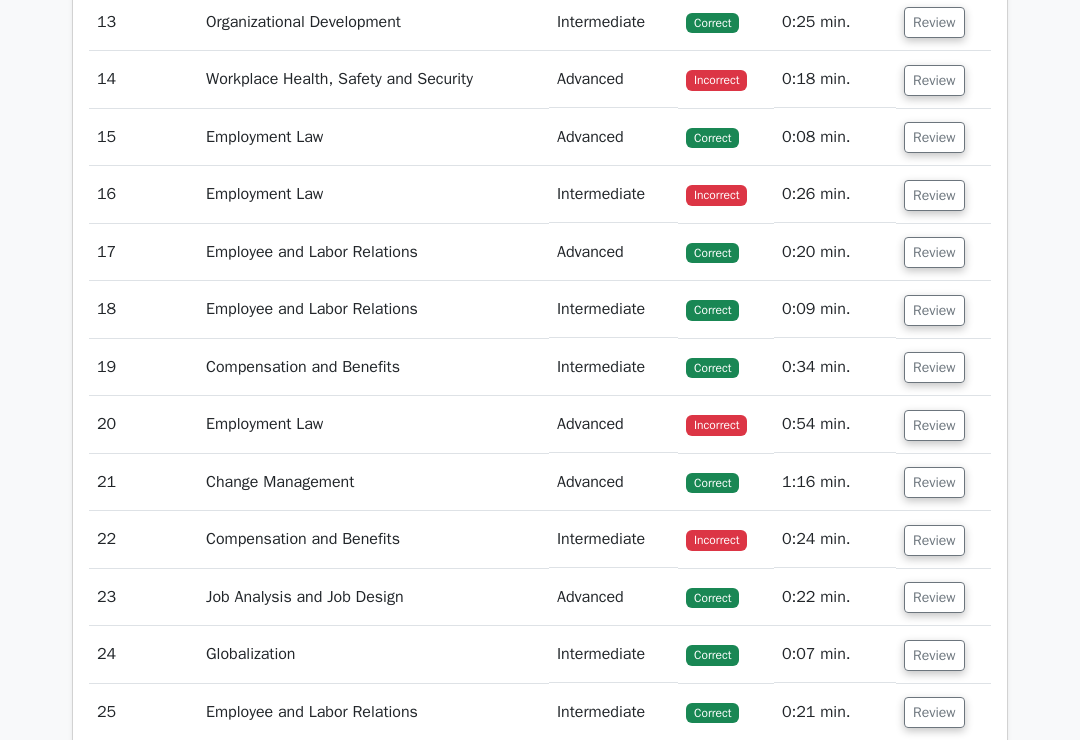 click on "Review" at bounding box center [934, 195] 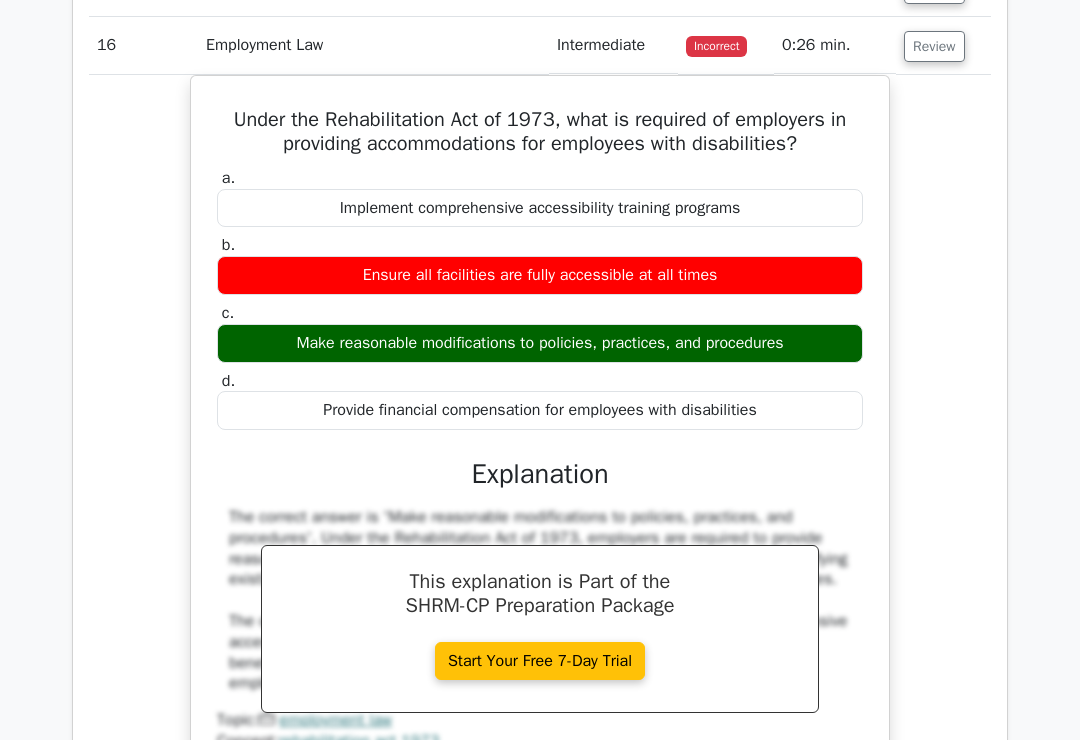 scroll, scrollTop: 4336, scrollLeft: 0, axis: vertical 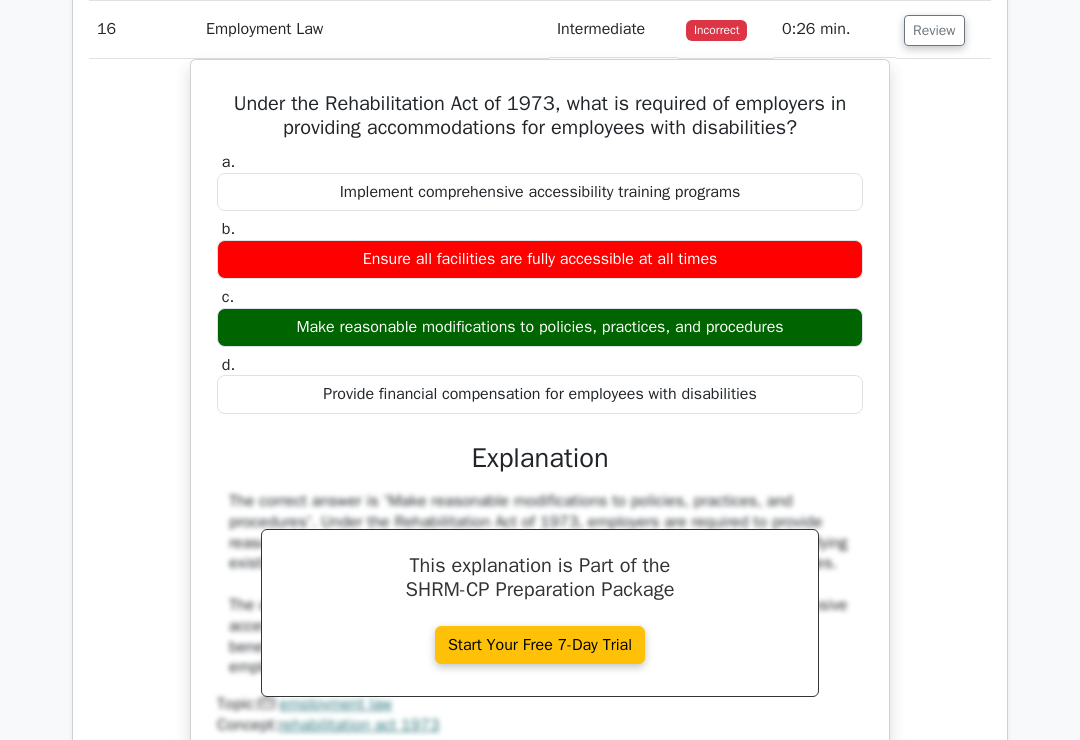 click on "Review" at bounding box center [934, 30] 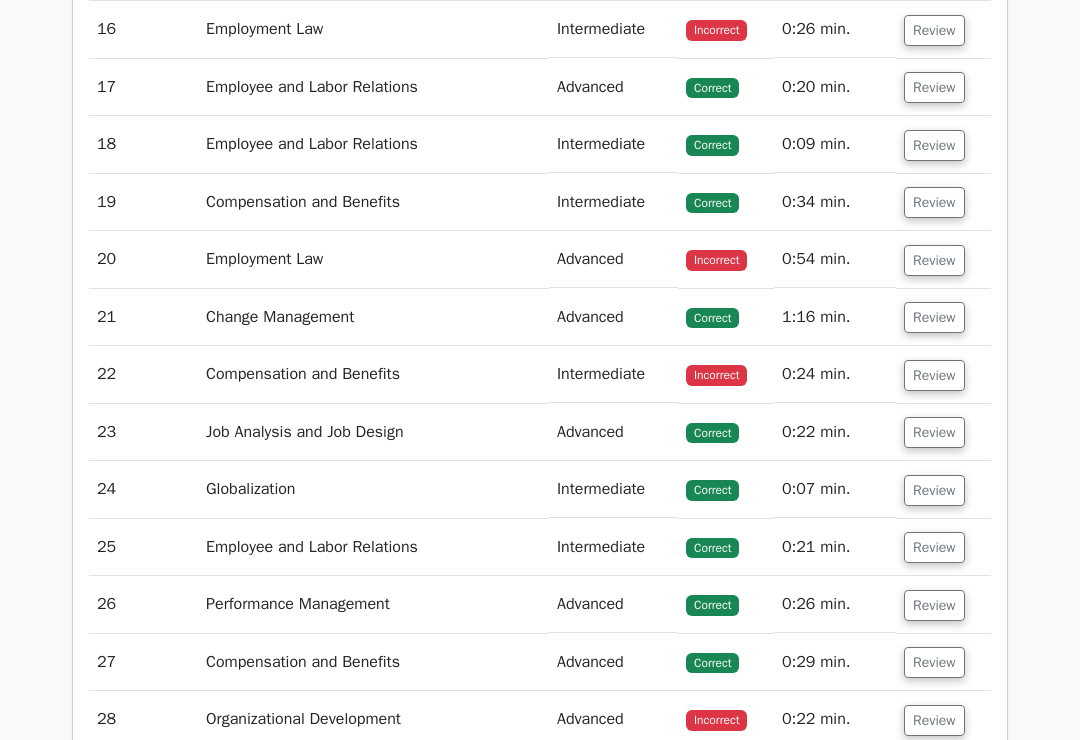 click on "Review" at bounding box center [934, 260] 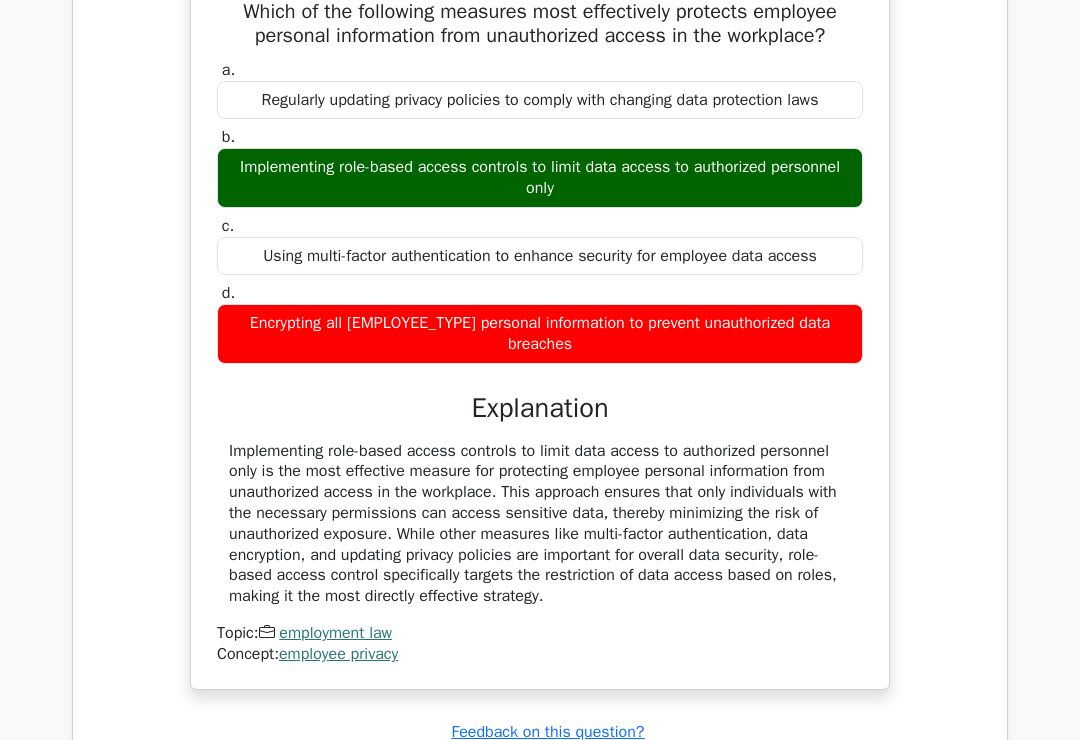 scroll, scrollTop: 4658, scrollLeft: 0, axis: vertical 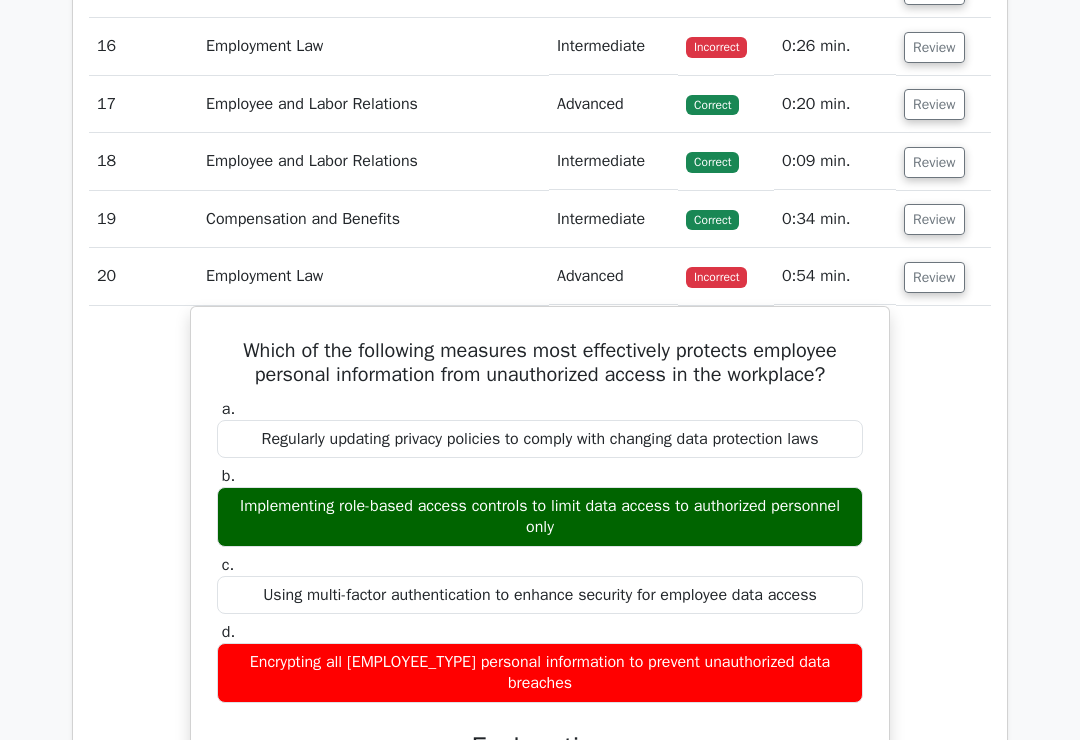click on "Review" at bounding box center (934, 278) 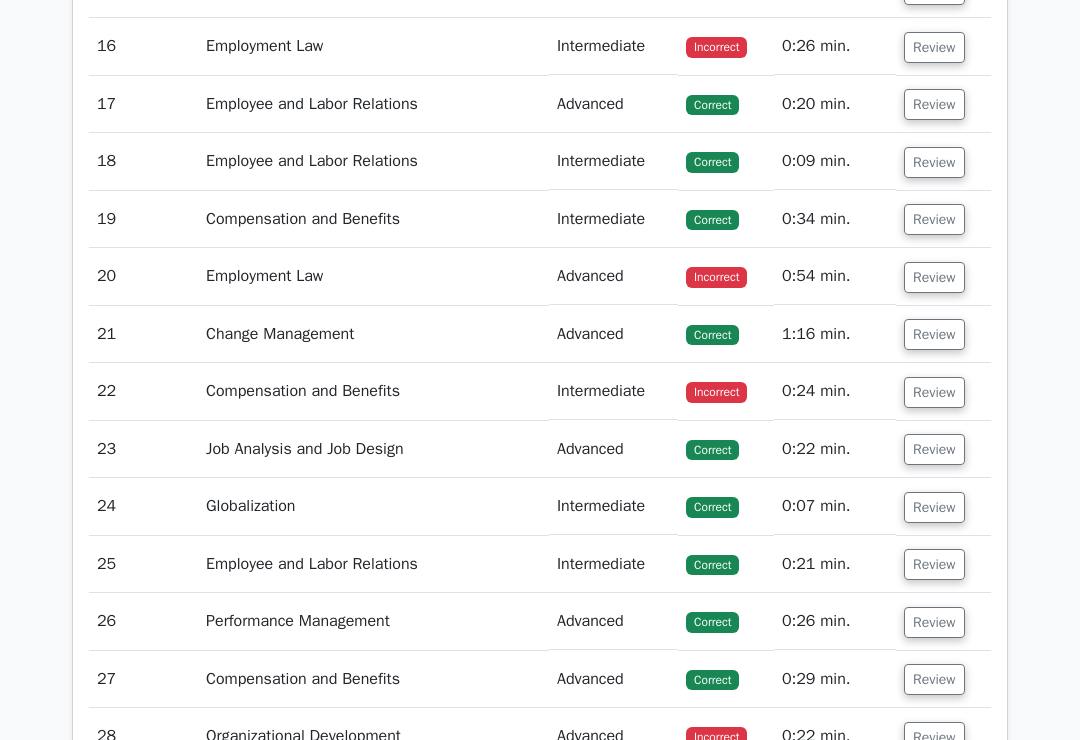click on "Review" at bounding box center (934, 277) 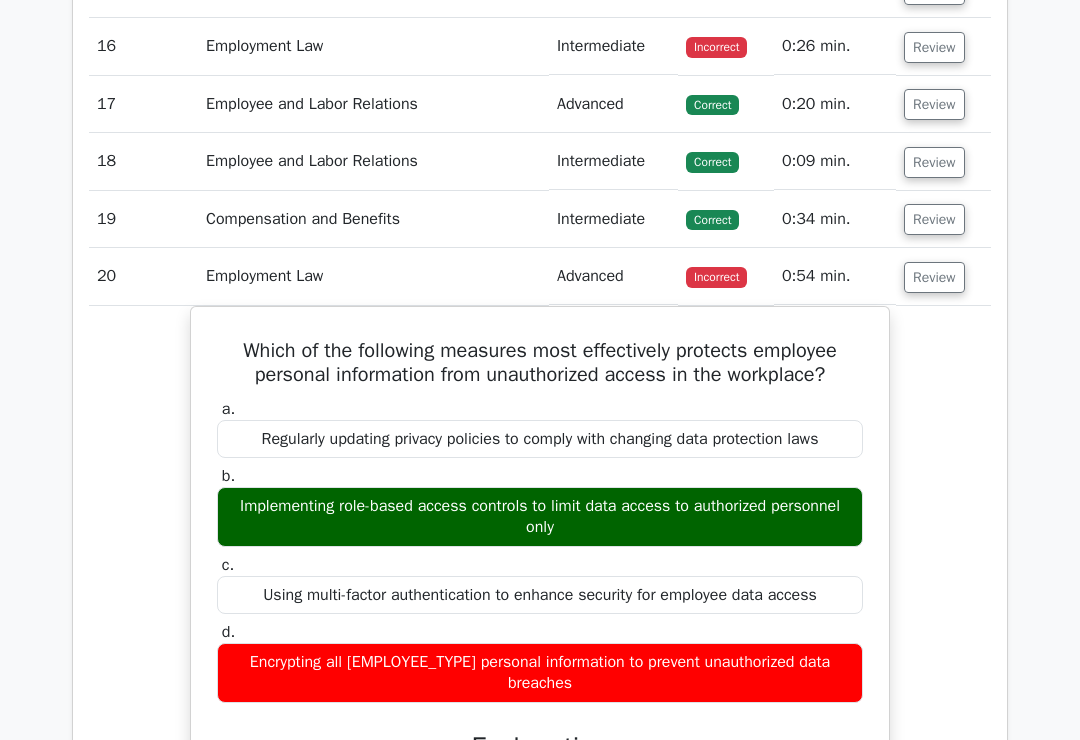 click on "Review" at bounding box center [934, 277] 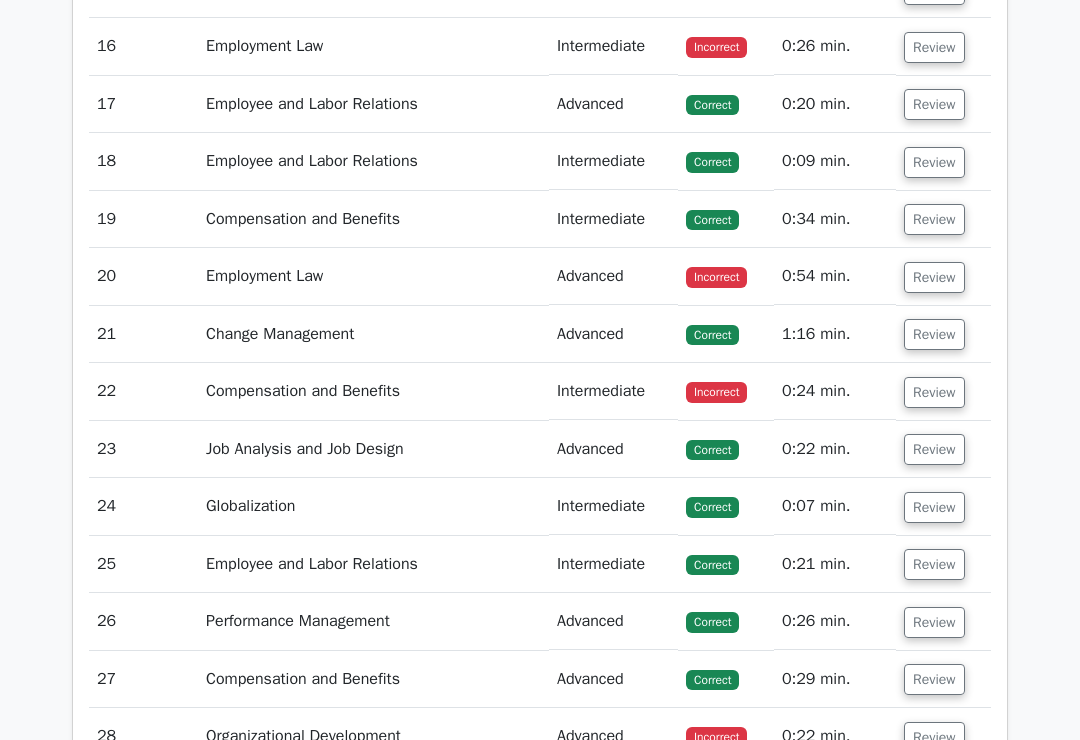 click on "Review" at bounding box center [934, 392] 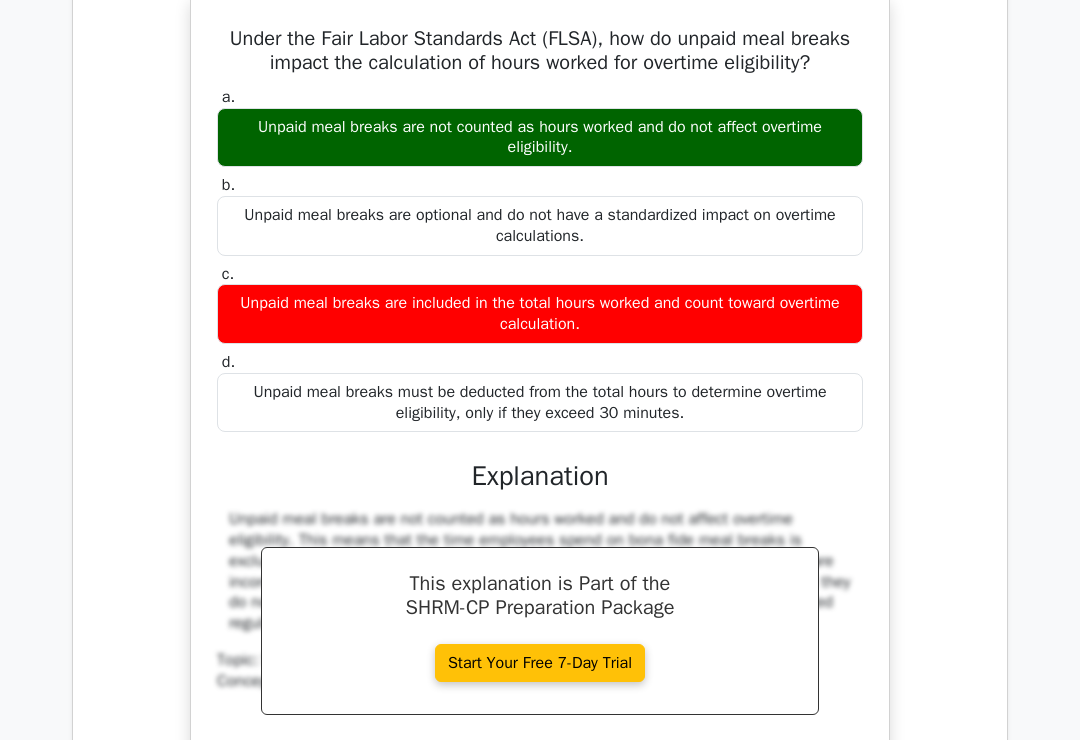 scroll, scrollTop: 4748, scrollLeft: 0, axis: vertical 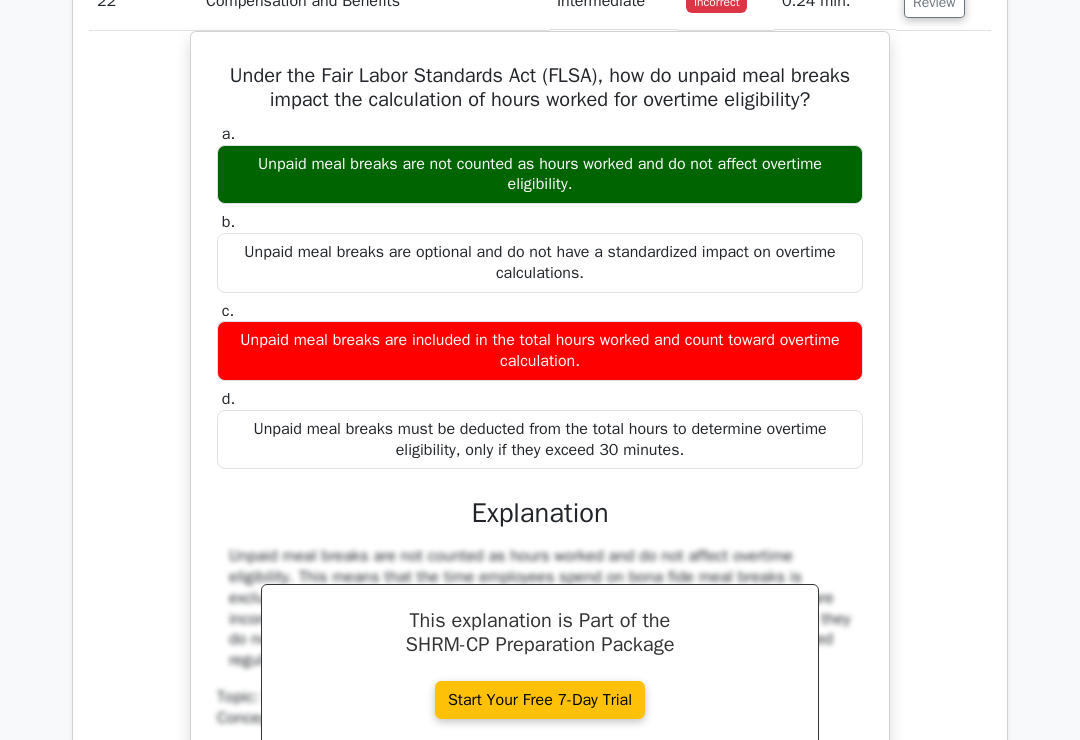click on "Review" at bounding box center [934, 3] 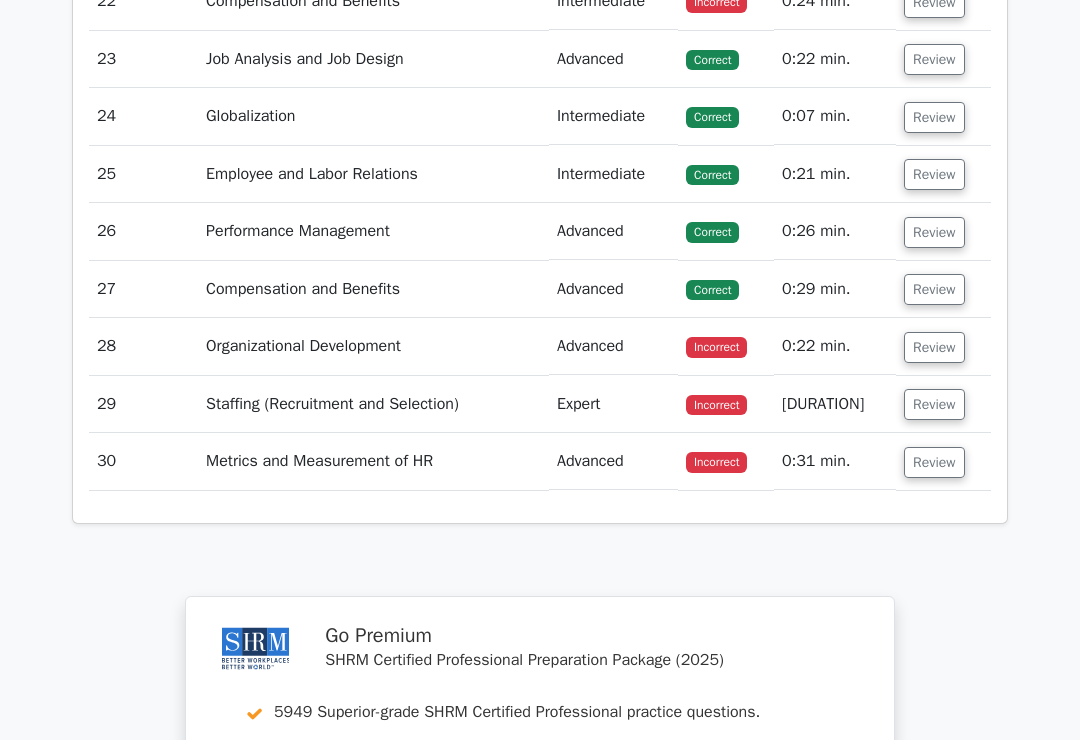 click on "Review" at bounding box center (934, 347) 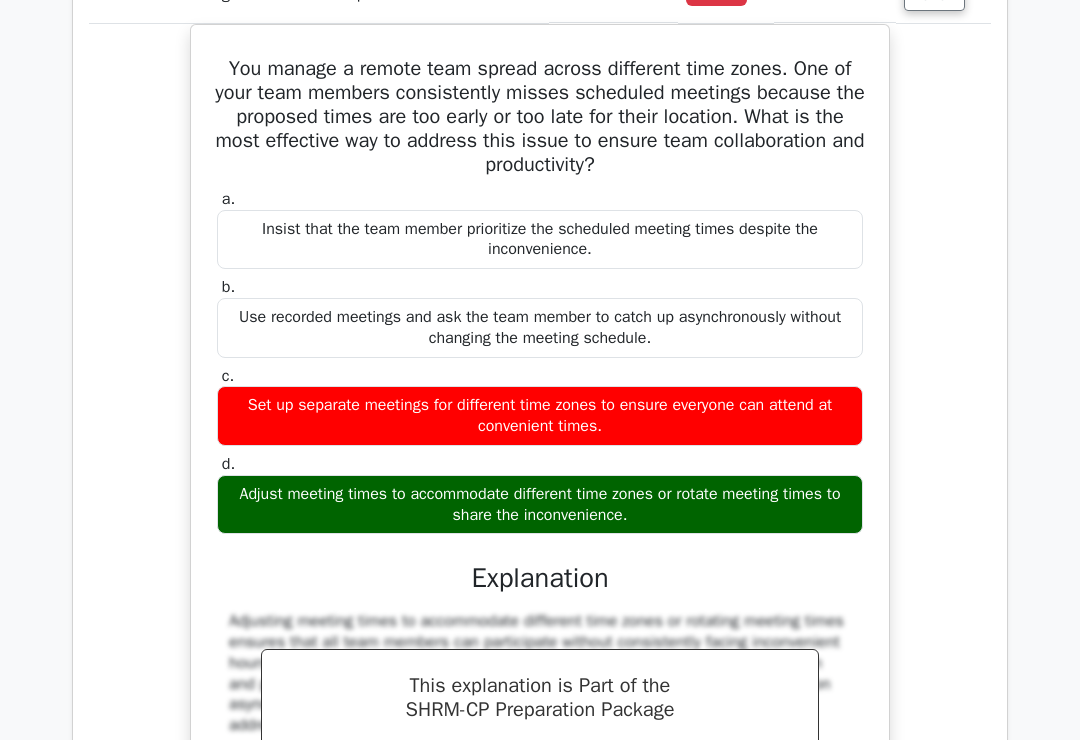 scroll, scrollTop: 5008, scrollLeft: 0, axis: vertical 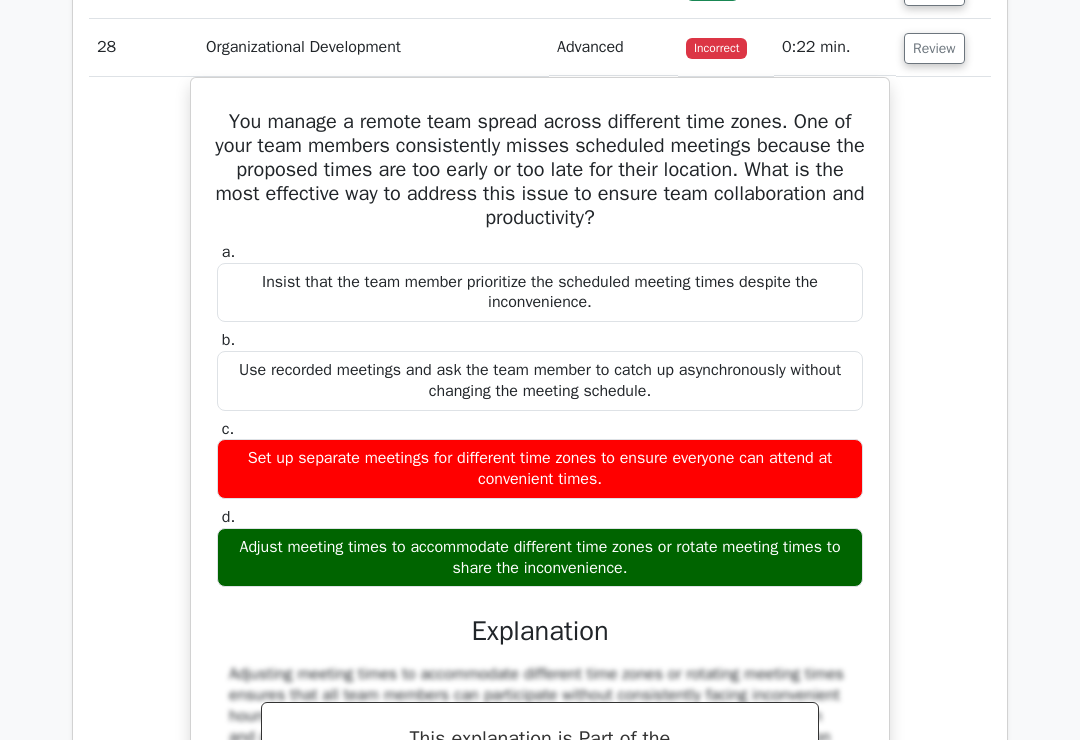 click on "Review" at bounding box center [934, 48] 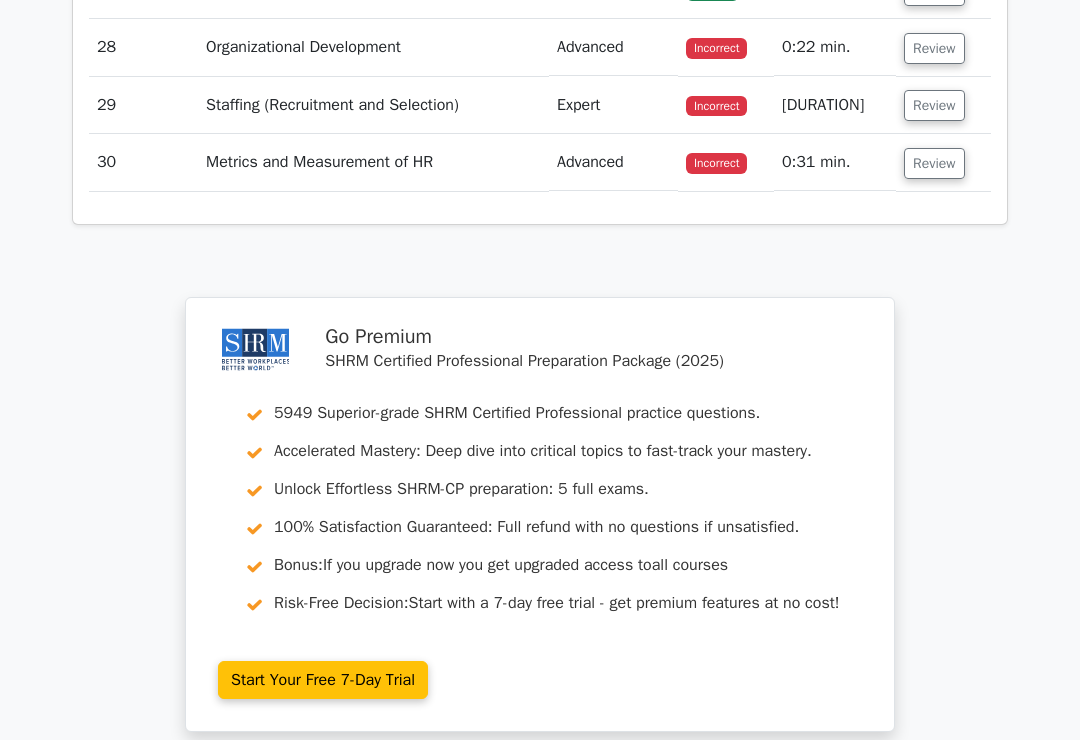 click on "Review" at bounding box center [934, 105] 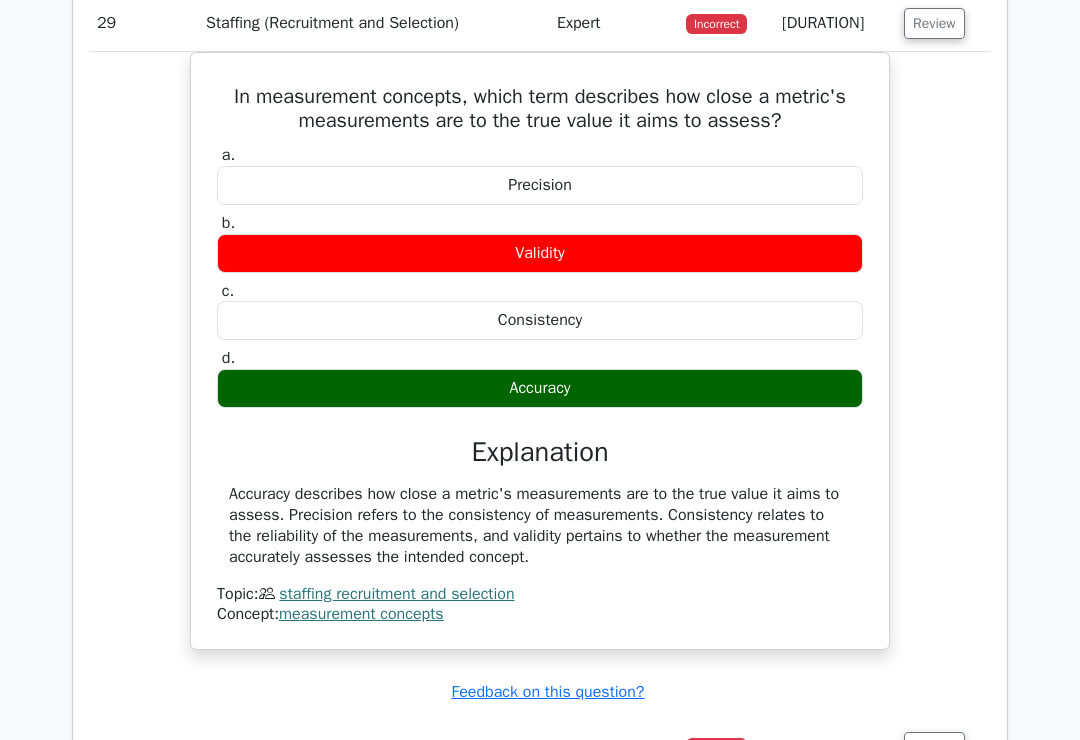 scroll, scrollTop: 5096, scrollLeft: 0, axis: vertical 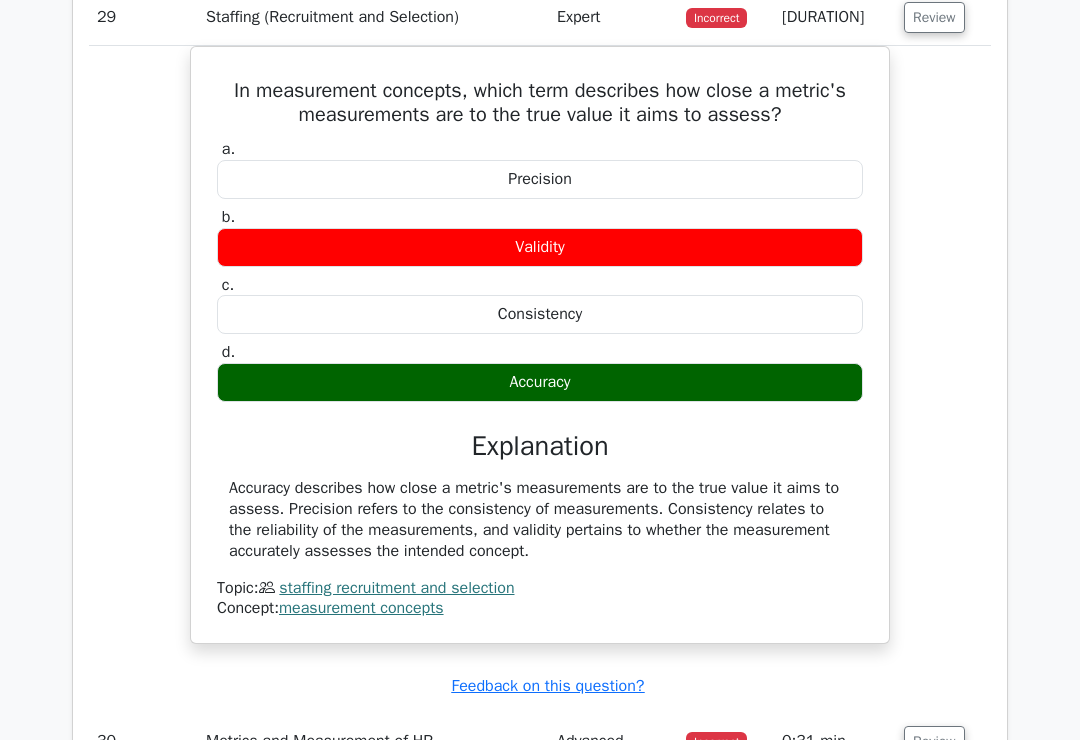 click on "Review" at bounding box center [934, 17] 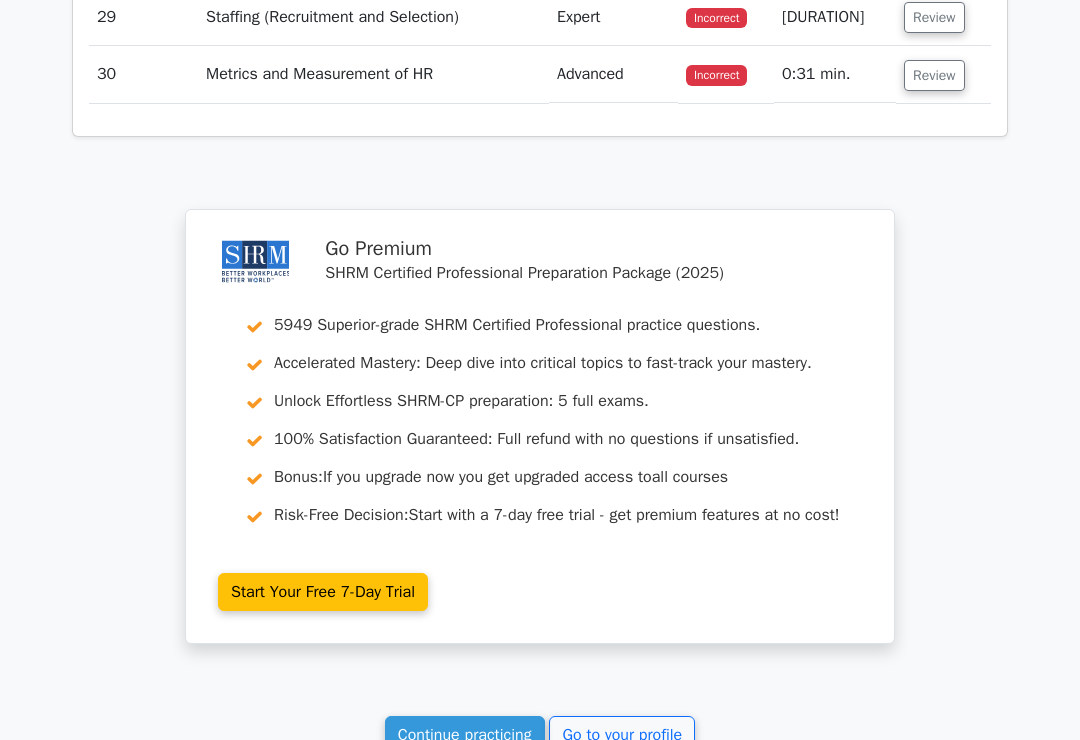click on "Review" at bounding box center (934, 75) 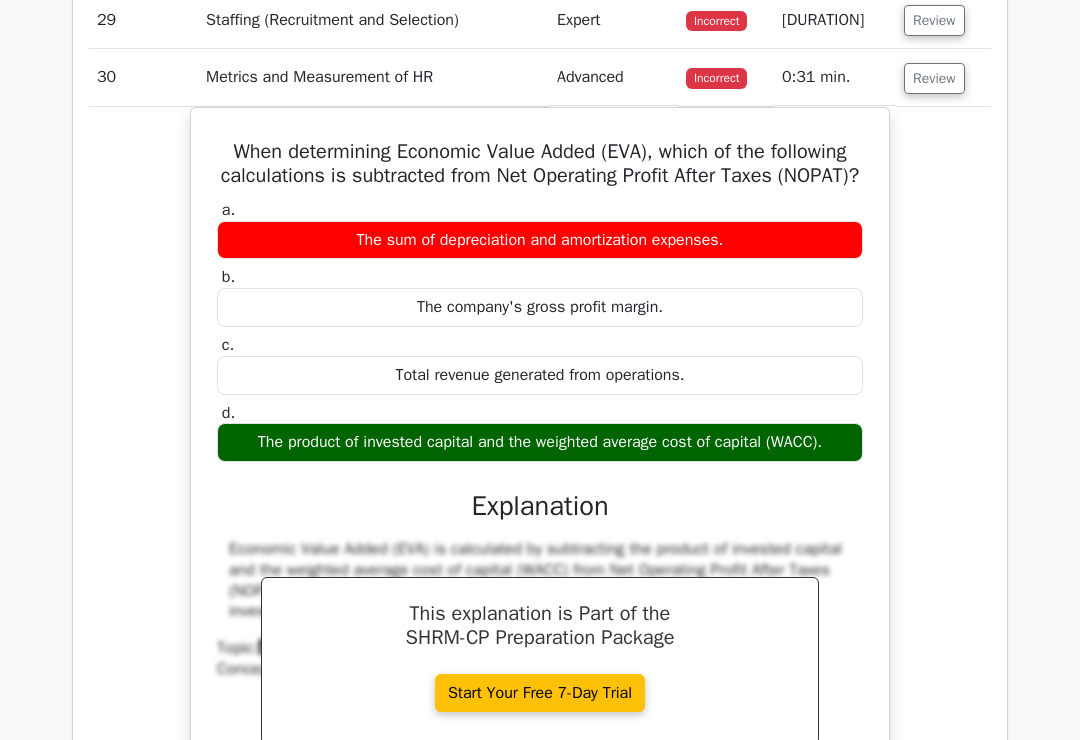 scroll, scrollTop: 5047, scrollLeft: 0, axis: vertical 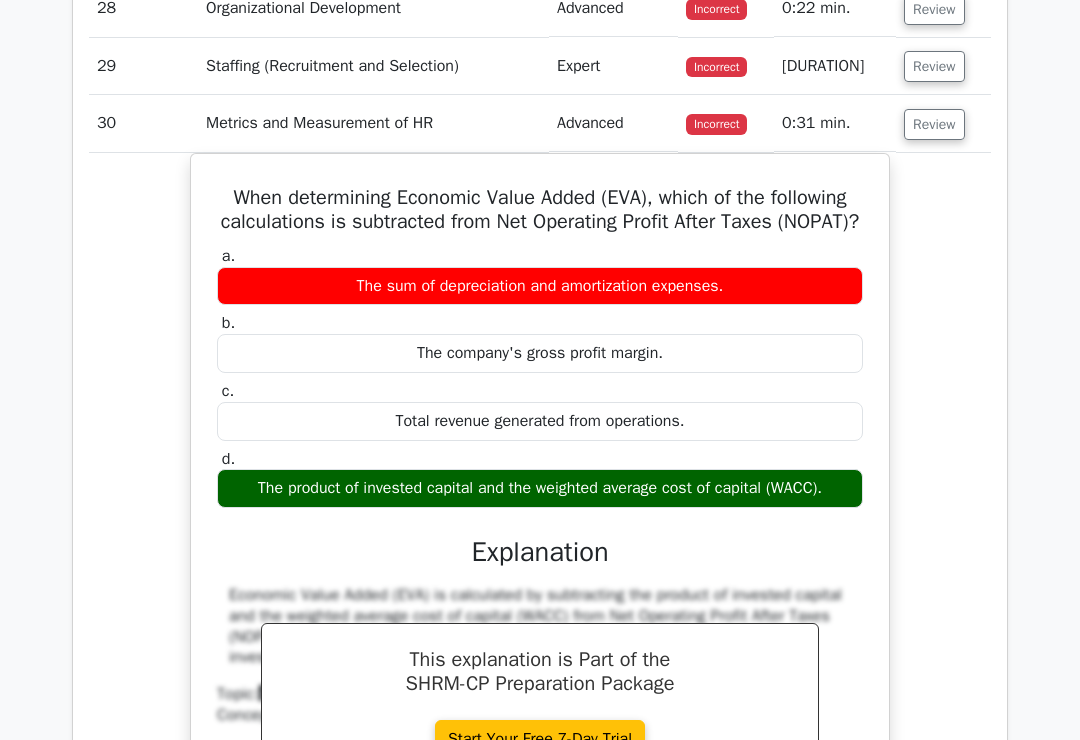 click on "Review" at bounding box center [934, 124] 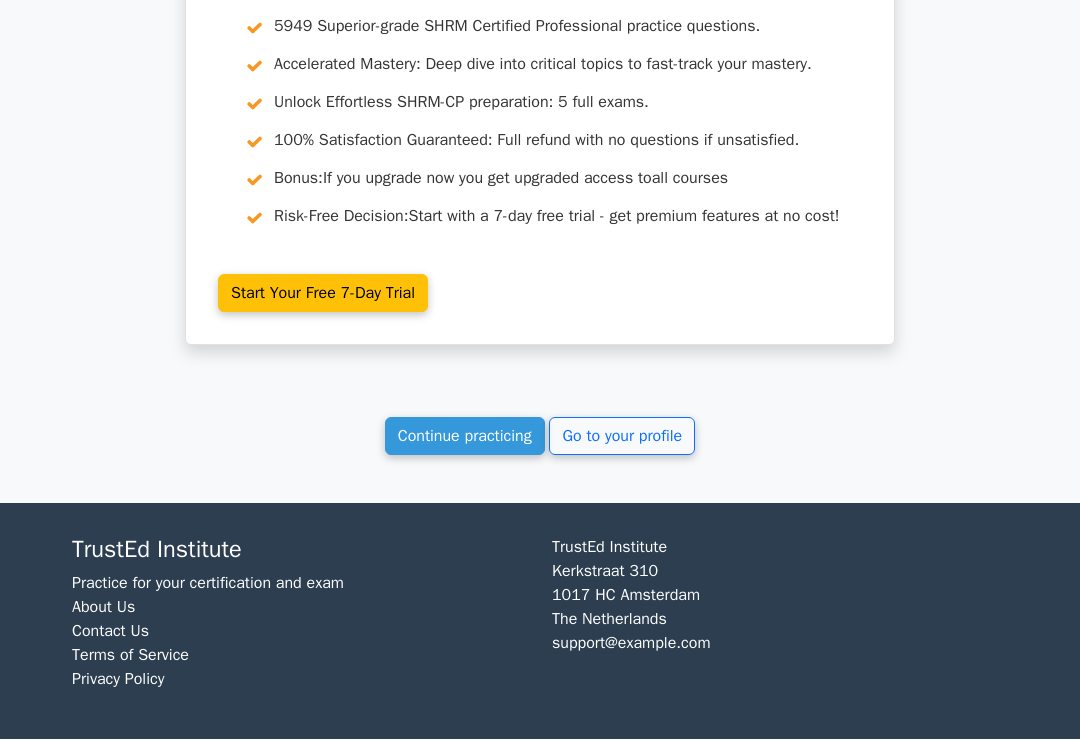 scroll, scrollTop: 5467, scrollLeft: 0, axis: vertical 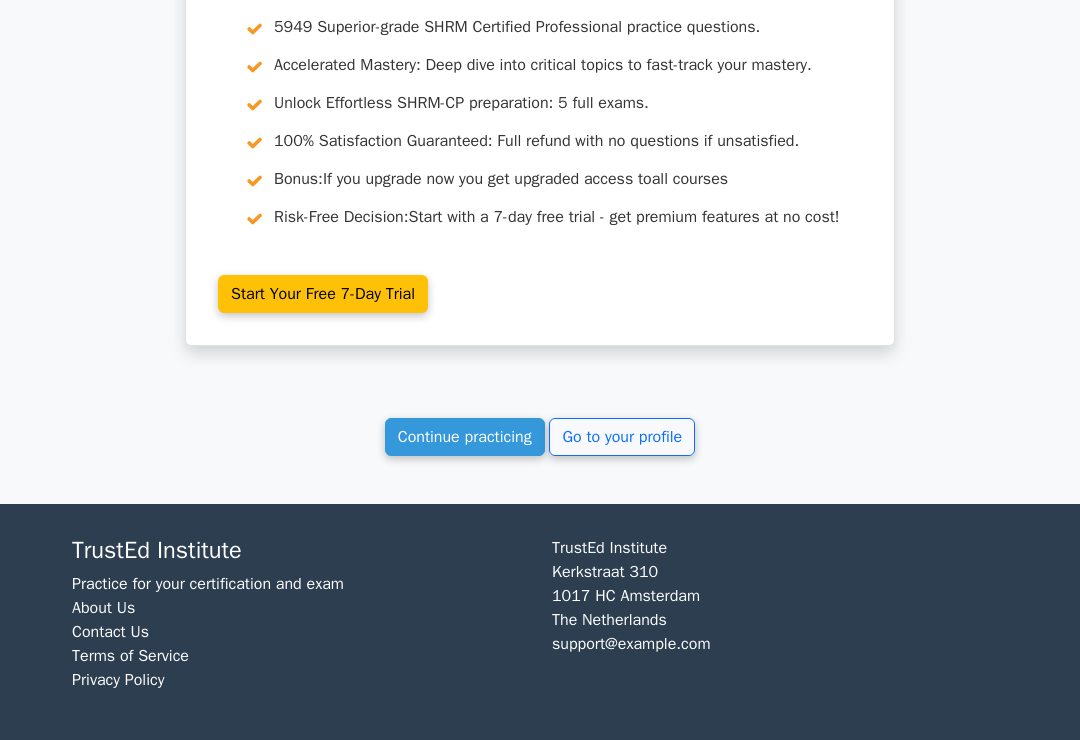 click on "Go to your profile" at bounding box center [622, 437] 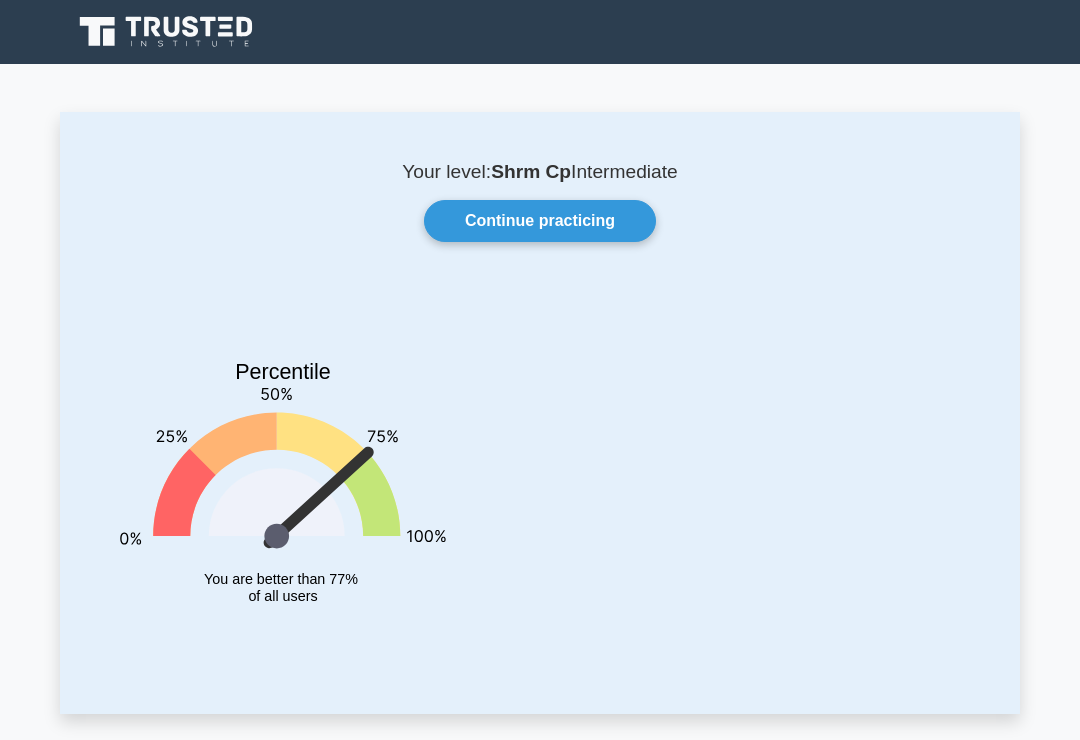 scroll, scrollTop: 0, scrollLeft: 0, axis: both 